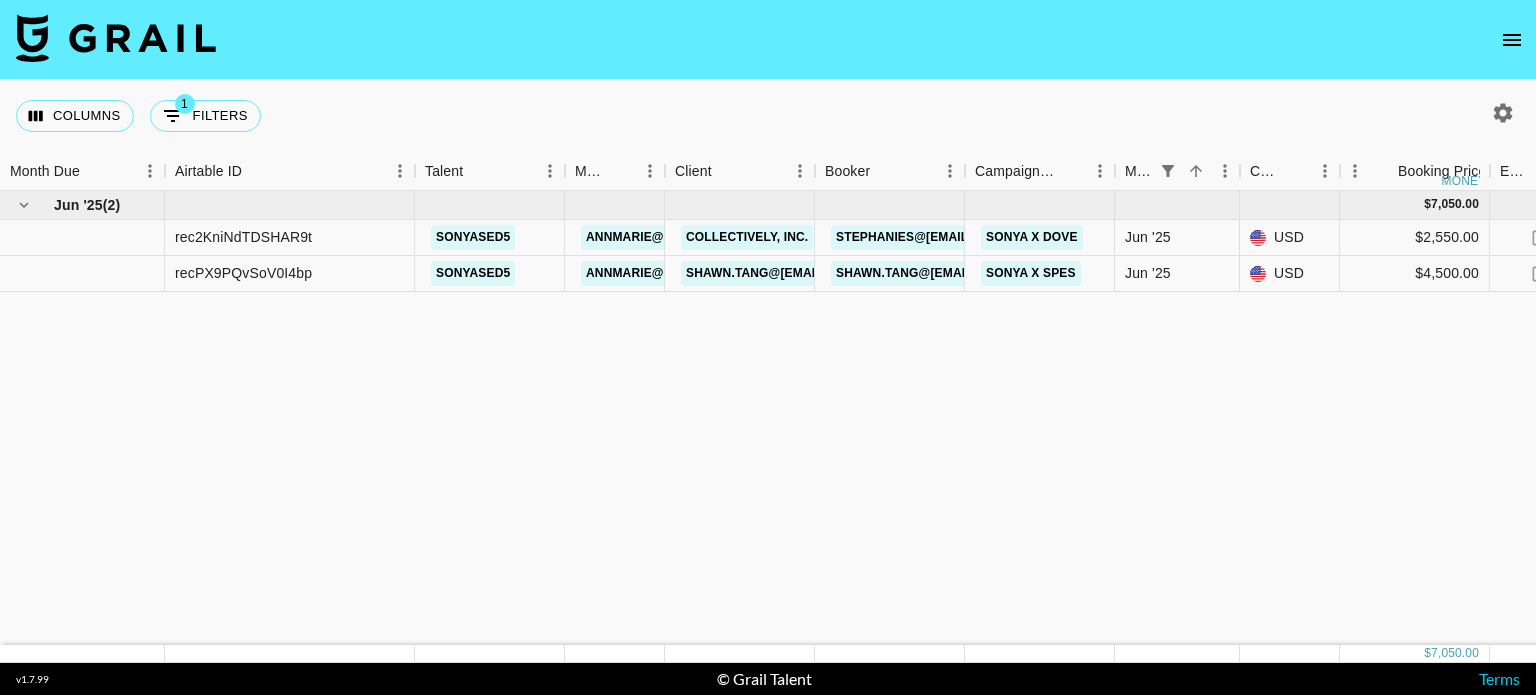 scroll, scrollTop: 0, scrollLeft: 0, axis: both 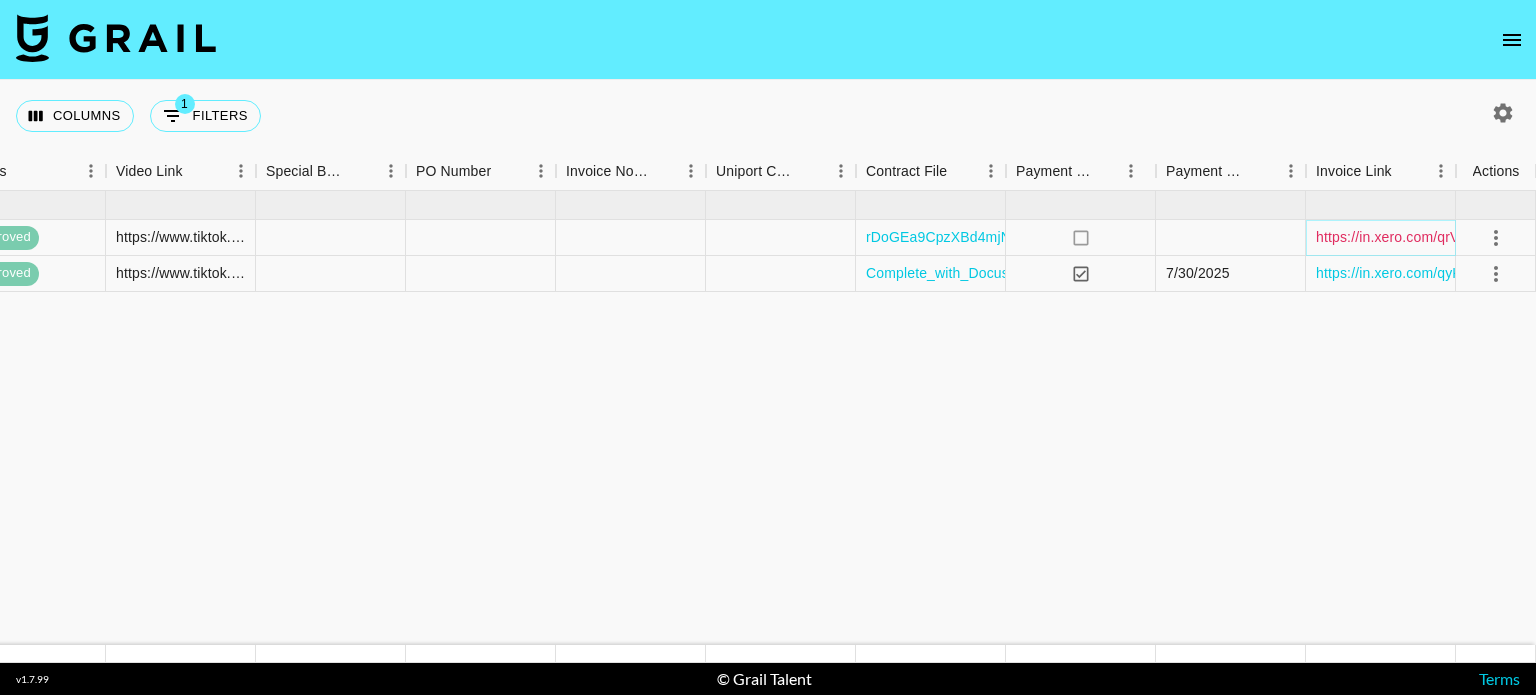 click on "https://in.xero.com/qrV57uMNDiOiOhOz0wdmFVSdDZcI4cS4g09nUMzj" at bounding box center (1543, 237) 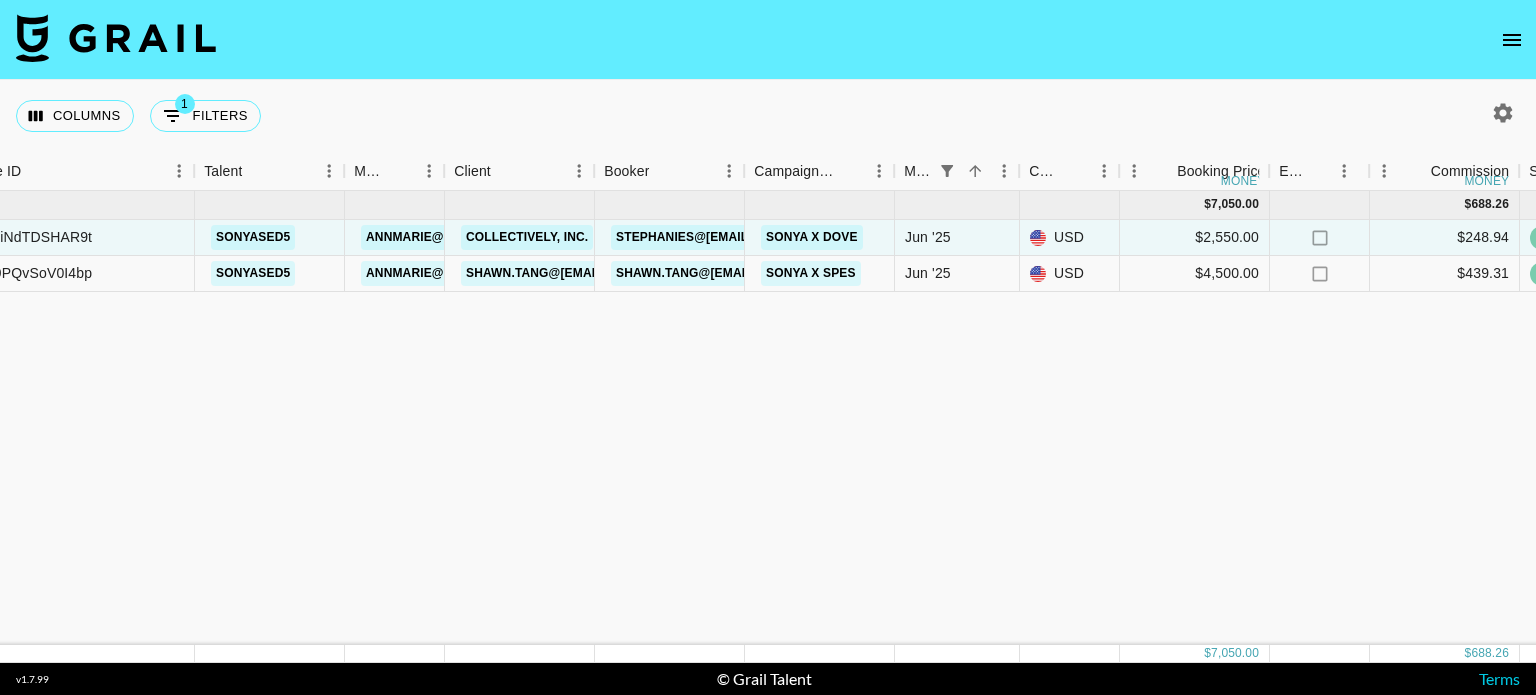 scroll, scrollTop: 0, scrollLeft: 0, axis: both 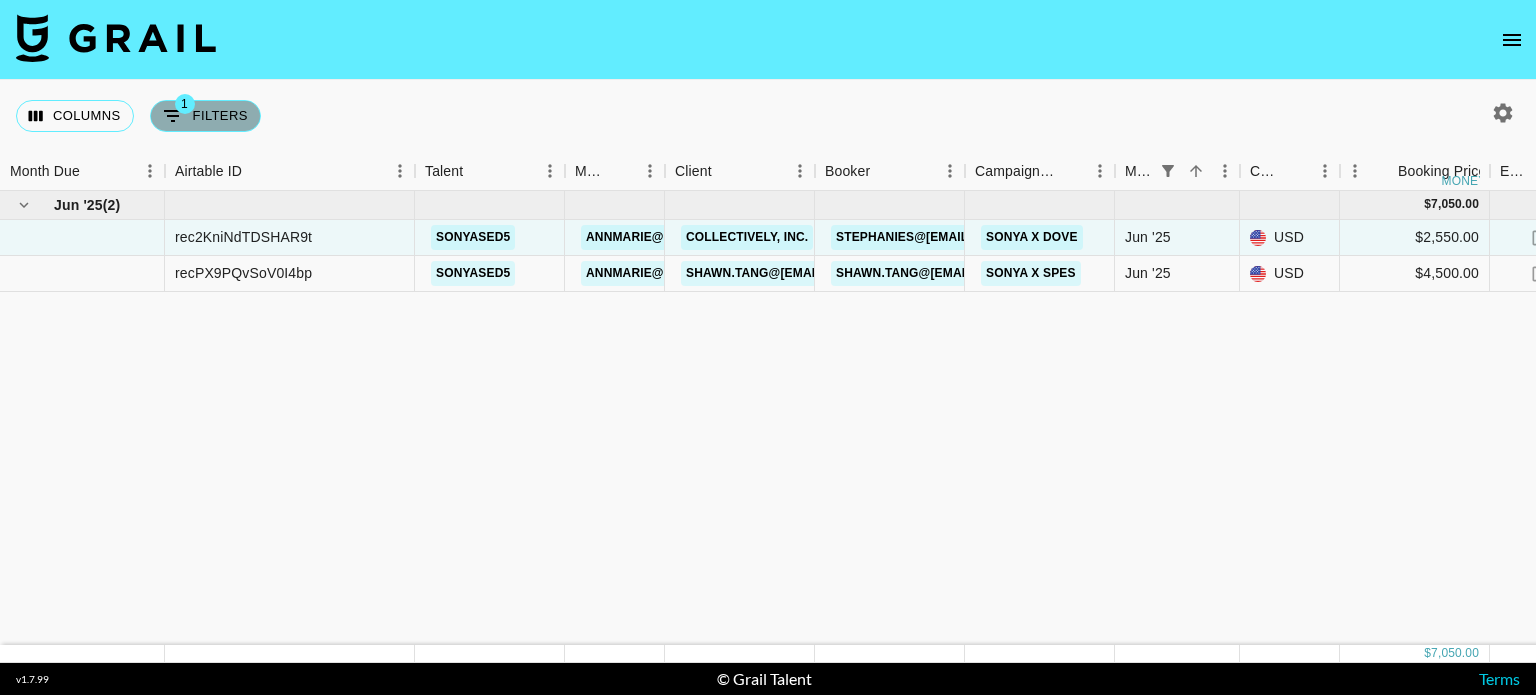 click on "1 Filters" at bounding box center (205, 116) 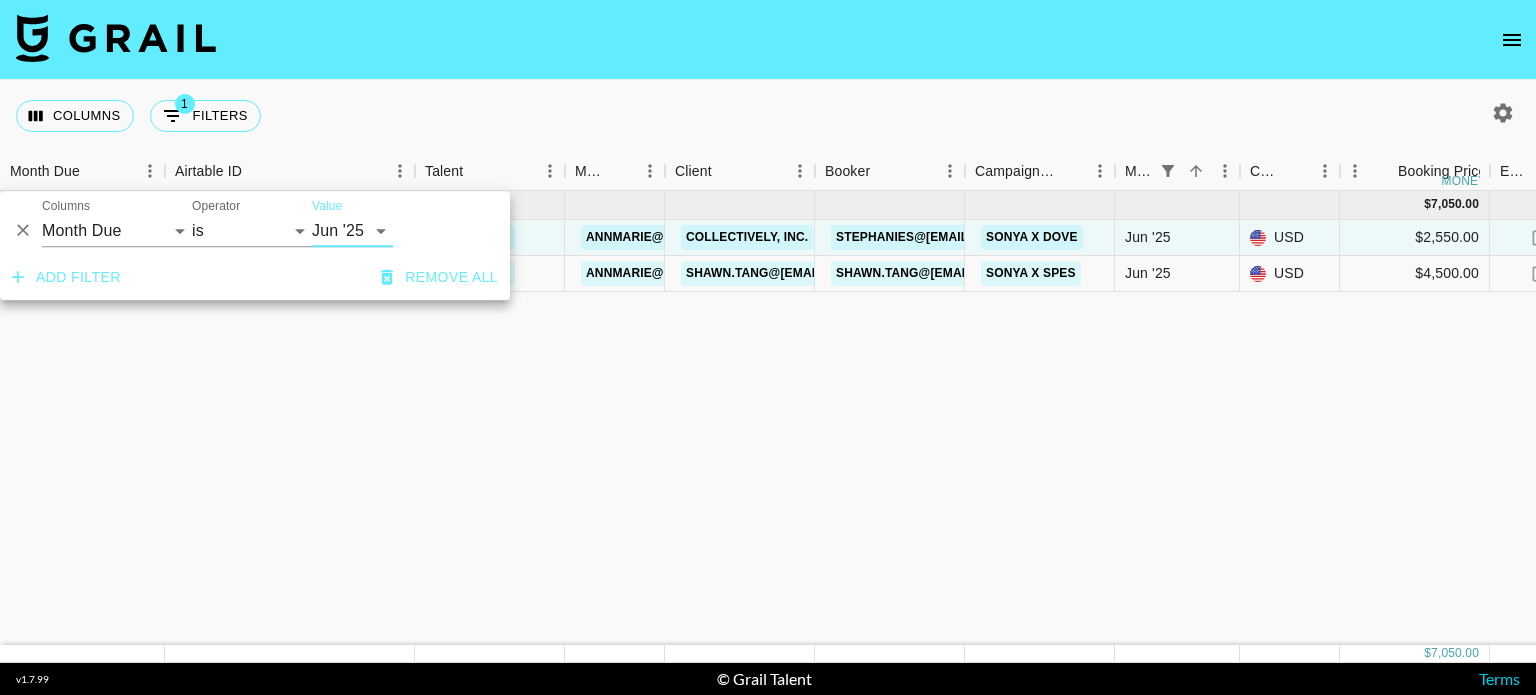 click on "Aug '26 Jul '26 Jun '26 May '26 Apr '26 Mar '26 Feb '26 Jan '26 Dec '25 Nov '25 Oct '25 Sep '25 Aug '25 Jul '25 Jun '25 May '25 Apr '25 Mar '25 Feb '25 Jan '25 Dec '24 Nov '24 Oct '24 Sep '24 Aug '24" at bounding box center (352, 231) 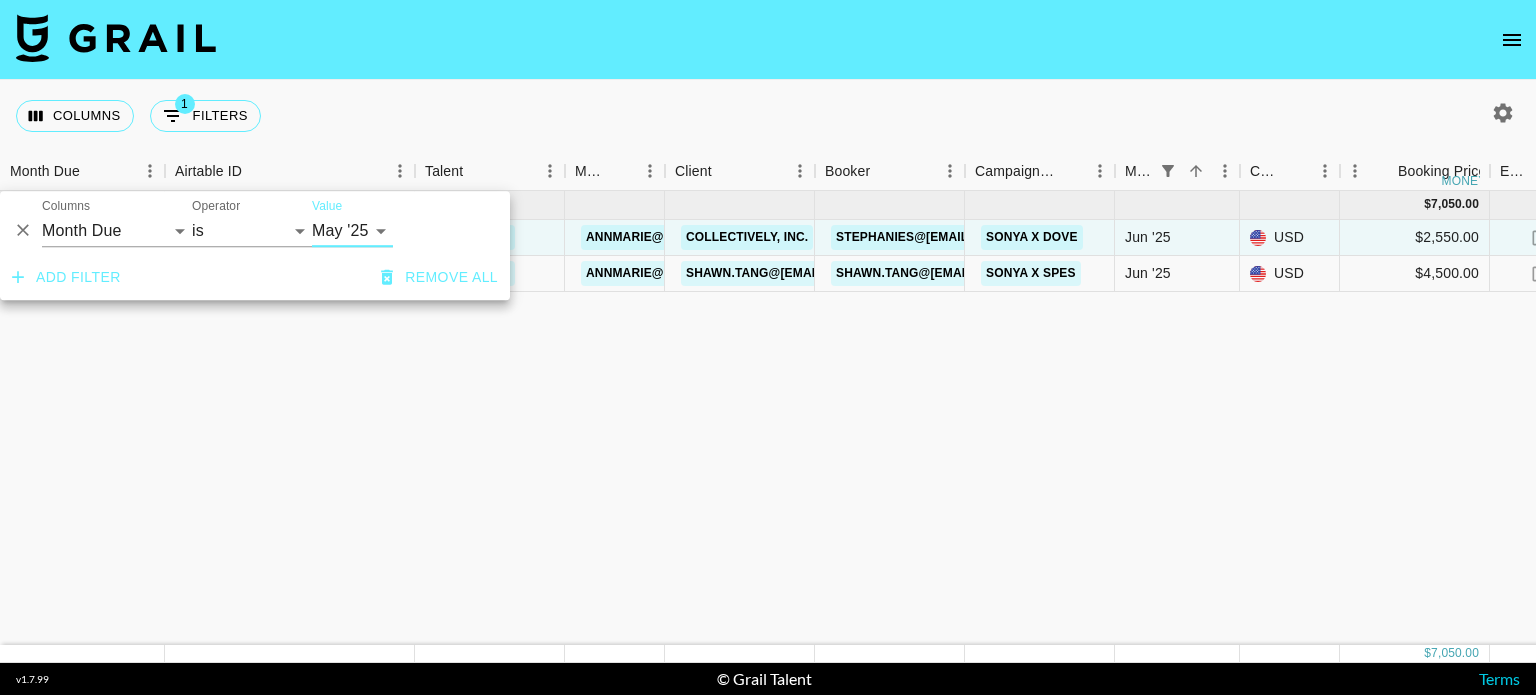 click on "Aug '26 Jul '26 Jun '26 May '26 Apr '26 Mar '26 Feb '26 Jan '26 Dec '25 Nov '25 Oct '25 Sep '25 Aug '25 Jul '25 Jun '25 May '25 Apr '25 Mar '25 Feb '25 Jan '25 Dec '24 Nov '24 Oct '24 Sep '24 Aug '24" at bounding box center [352, 231] 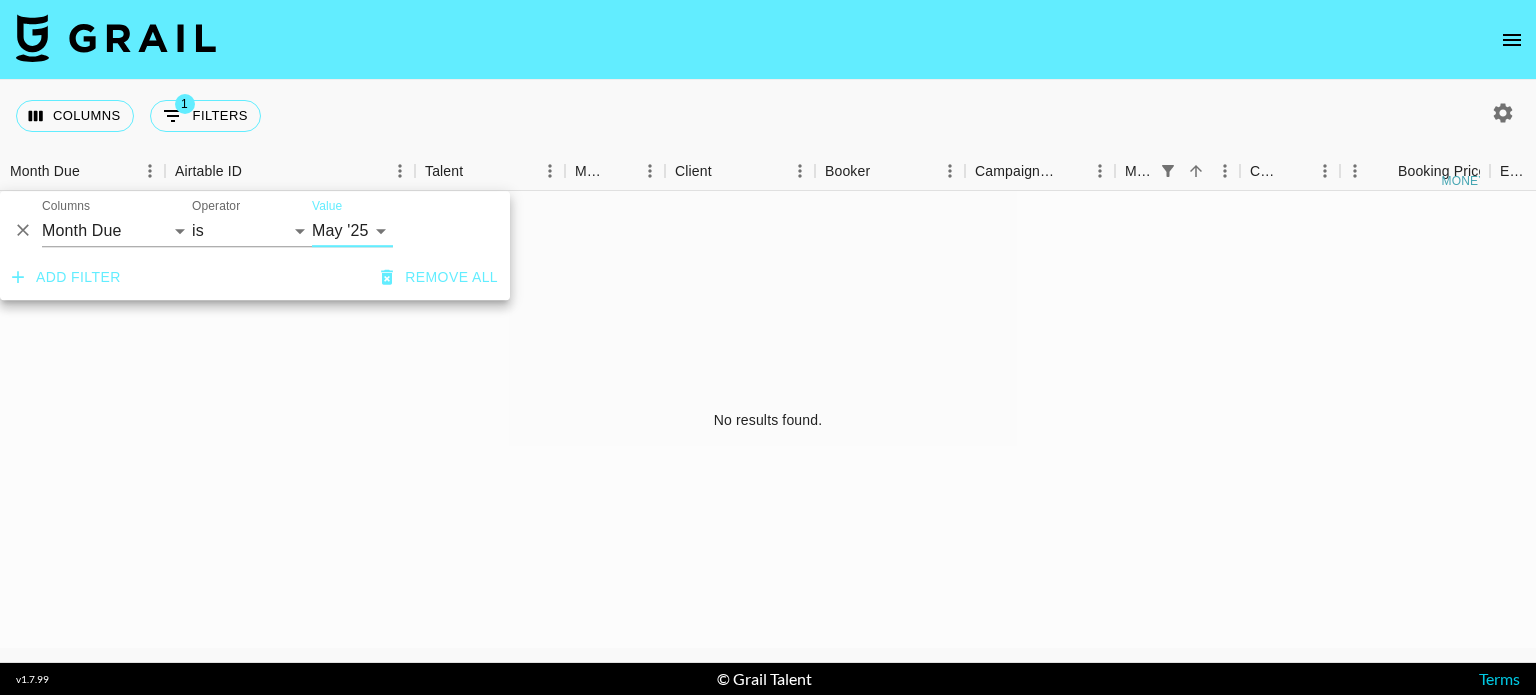 click on "Aug '26 Jul '26 Jun '26 May '26 Apr '26 Mar '26 Feb '26 Jan '26 Dec '25 Nov '25 Oct '25 Sep '25 Aug '25 Jul '25 Jun '25 May '25 Apr '25 Mar '25 Feb '25 Jan '25 Dec '24 Nov '24 Oct '24 Sep '24 Aug '24" at bounding box center (352, 231) 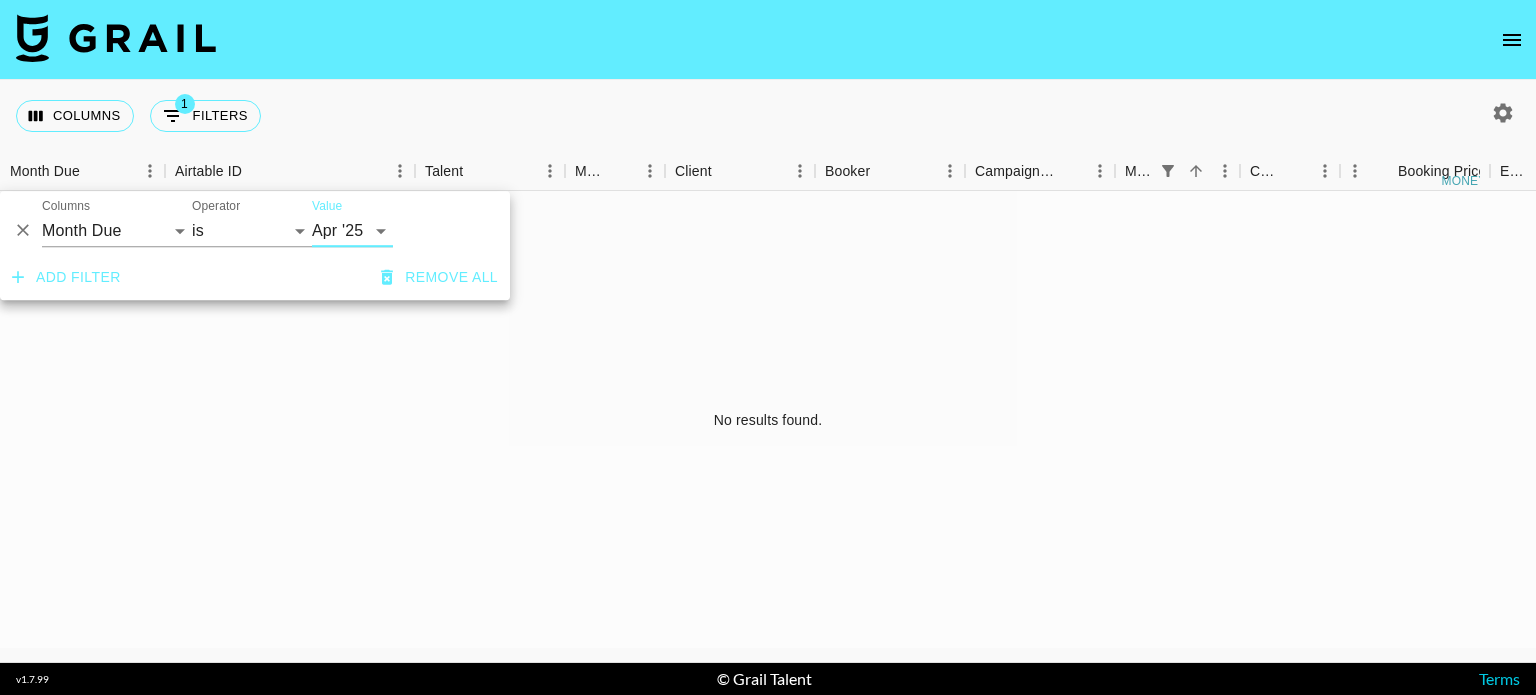 click on "Aug '26 Jul '26 Jun '26 May '26 Apr '26 Mar '26 Feb '26 Jan '26 Dec '25 Nov '25 Oct '25 Sep '25 Aug '25 Jul '25 Jun '25 May '25 Apr '25 Mar '25 Feb '25 Jan '25 Dec '24 Nov '24 Oct '24 Sep '24 Aug '24" at bounding box center (352, 231) 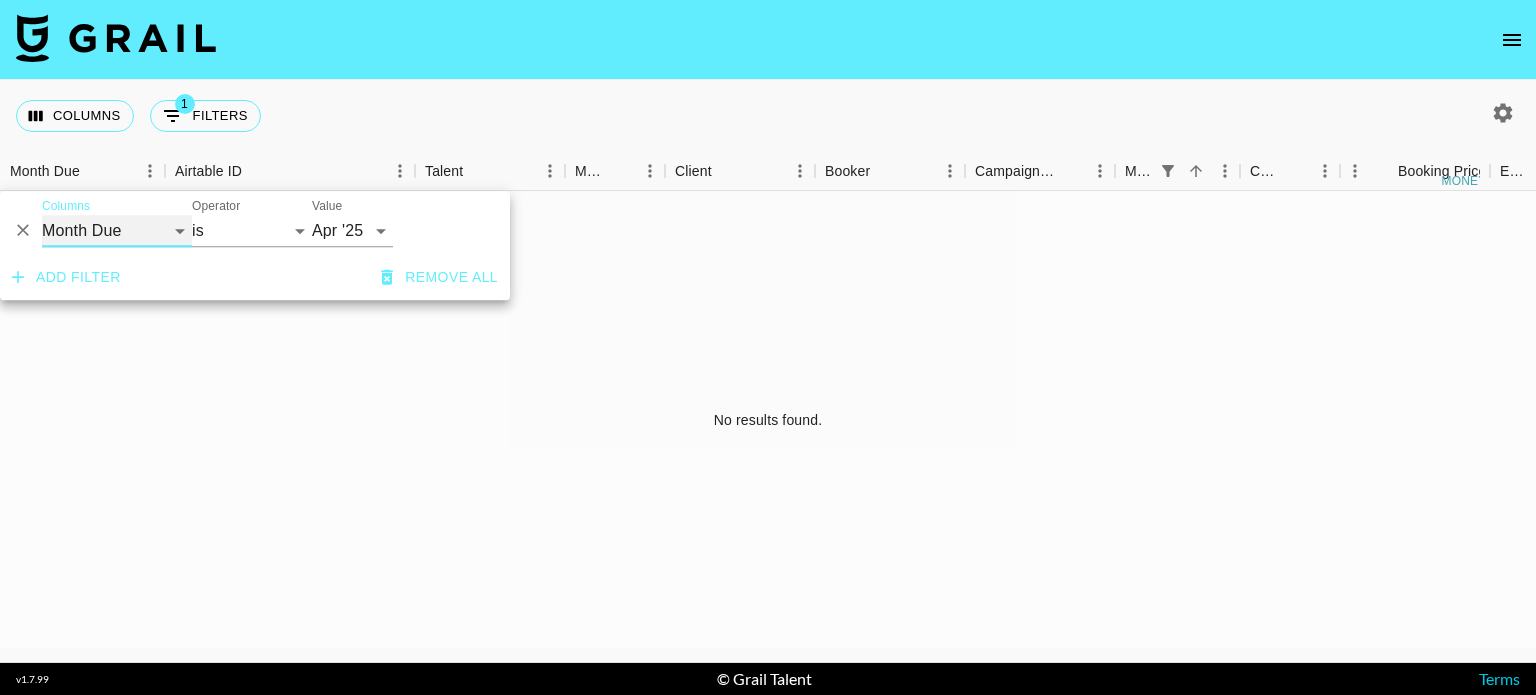 click on "Grail Platform ID Airtable ID Talent Manager Client Booker Campaign (Type) Date Created Created by Grail Team Month Due Currency Booking Price Creator Commmission Override External Commission Expenses: Remove Commission? Commission Status Video Link Boost Code Special Booking Type PO Number Invoice Notes Uniport Contact Email Contract File Payment Sent Payment Sent Date Invoice Link" at bounding box center [117, 231] 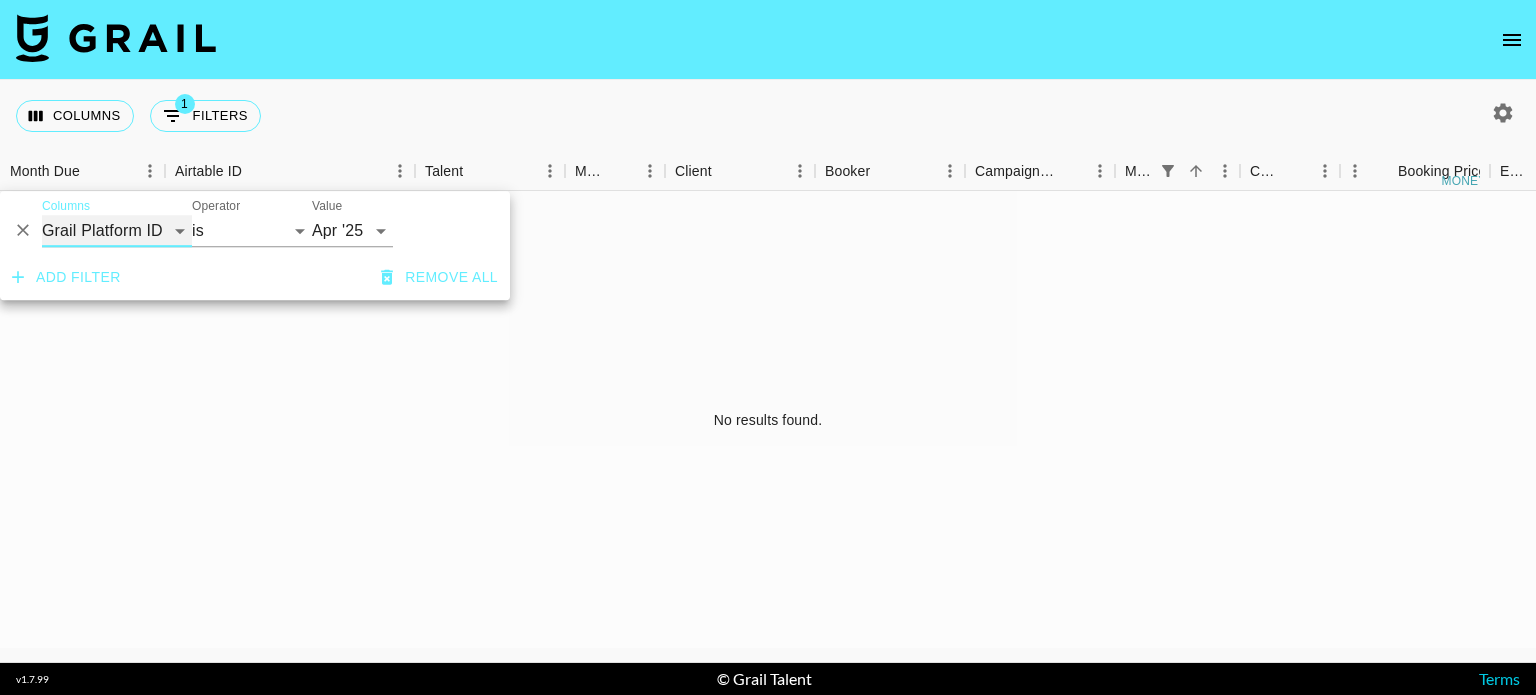 click on "Grail Platform ID Airtable ID Talent Manager Client Booker Campaign (Type) Date Created Created by Grail Team Month Due Currency Booking Price Creator Commmission Override External Commission Expenses: Remove Commission? Commission Status Video Link Boost Code Special Booking Type PO Number Invoice Notes Uniport Contact Email Contract File Payment Sent Payment Sent Date Invoice Link" at bounding box center (117, 231) 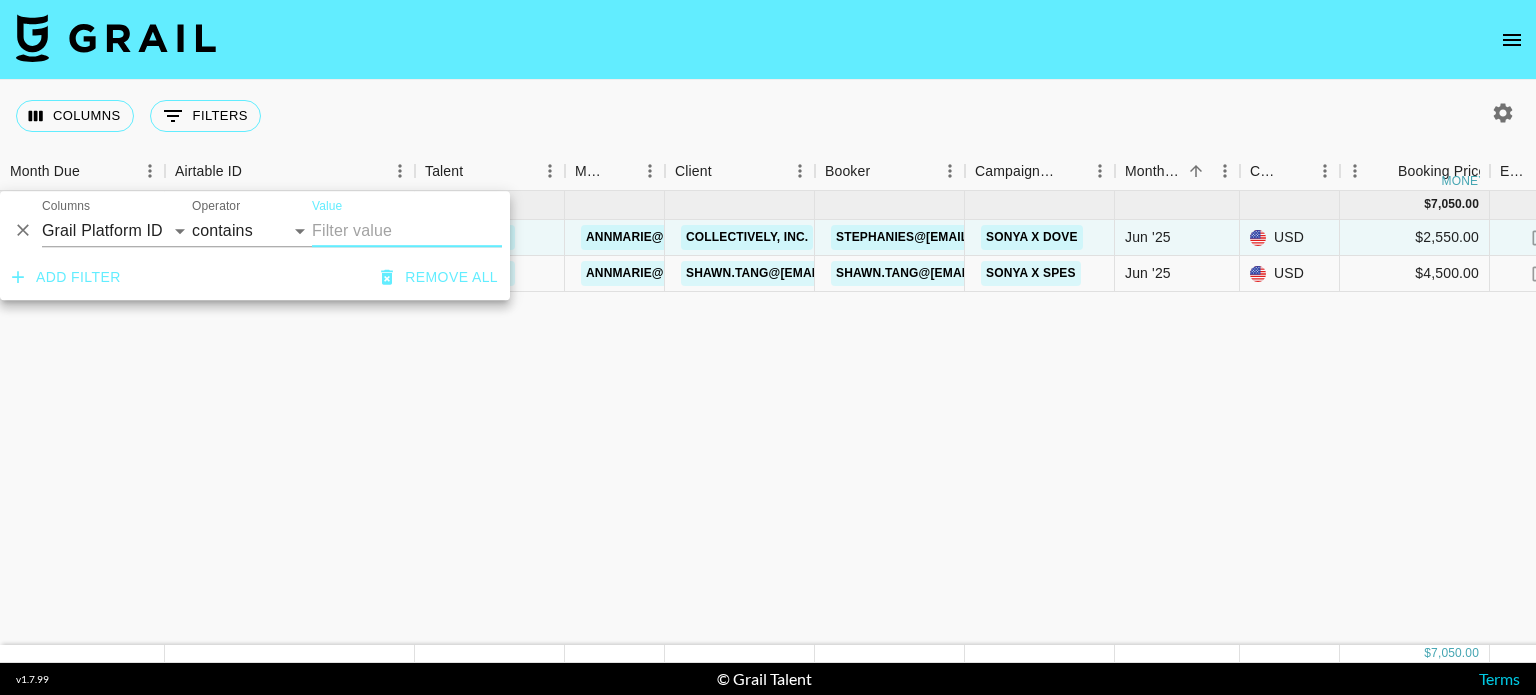 click on "Value" at bounding box center (407, 231) 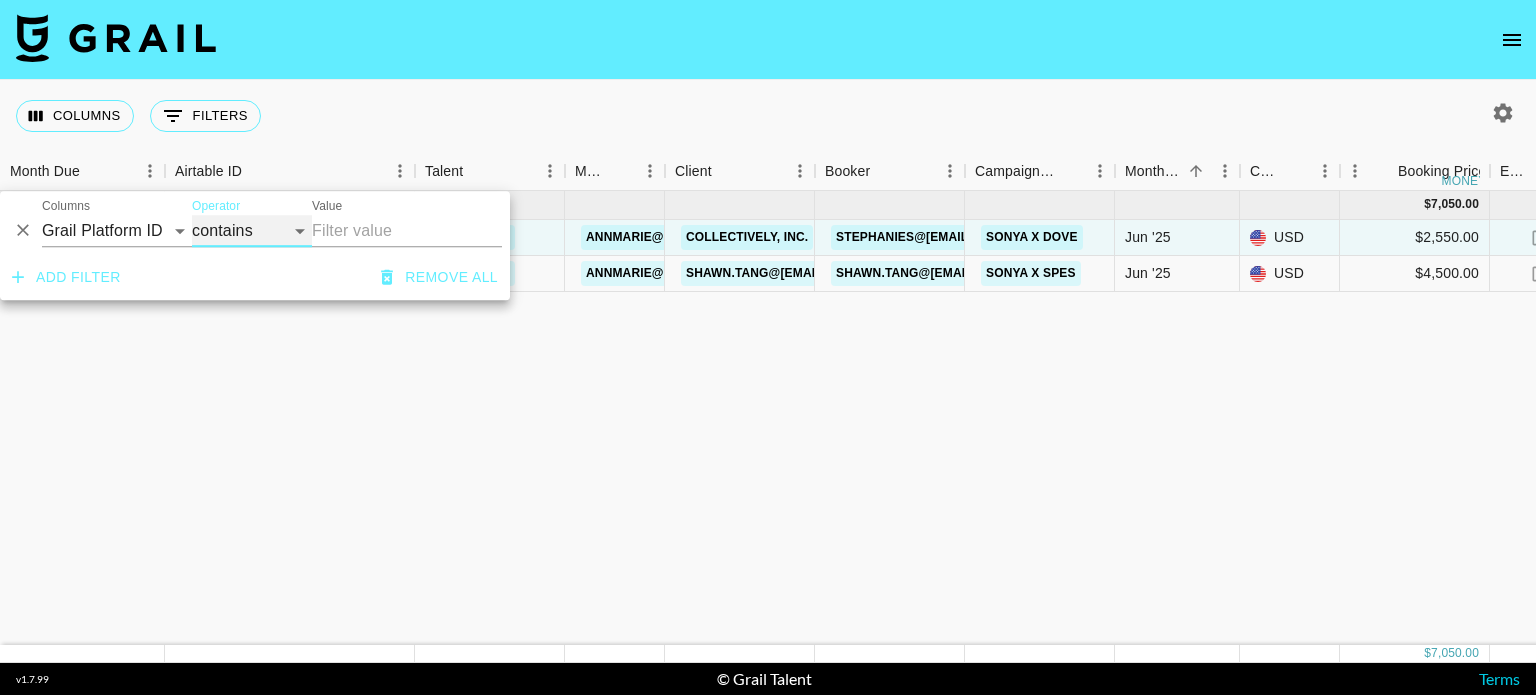 click on "contains equals starts with ends with is empty is not empty is any of" at bounding box center [252, 231] 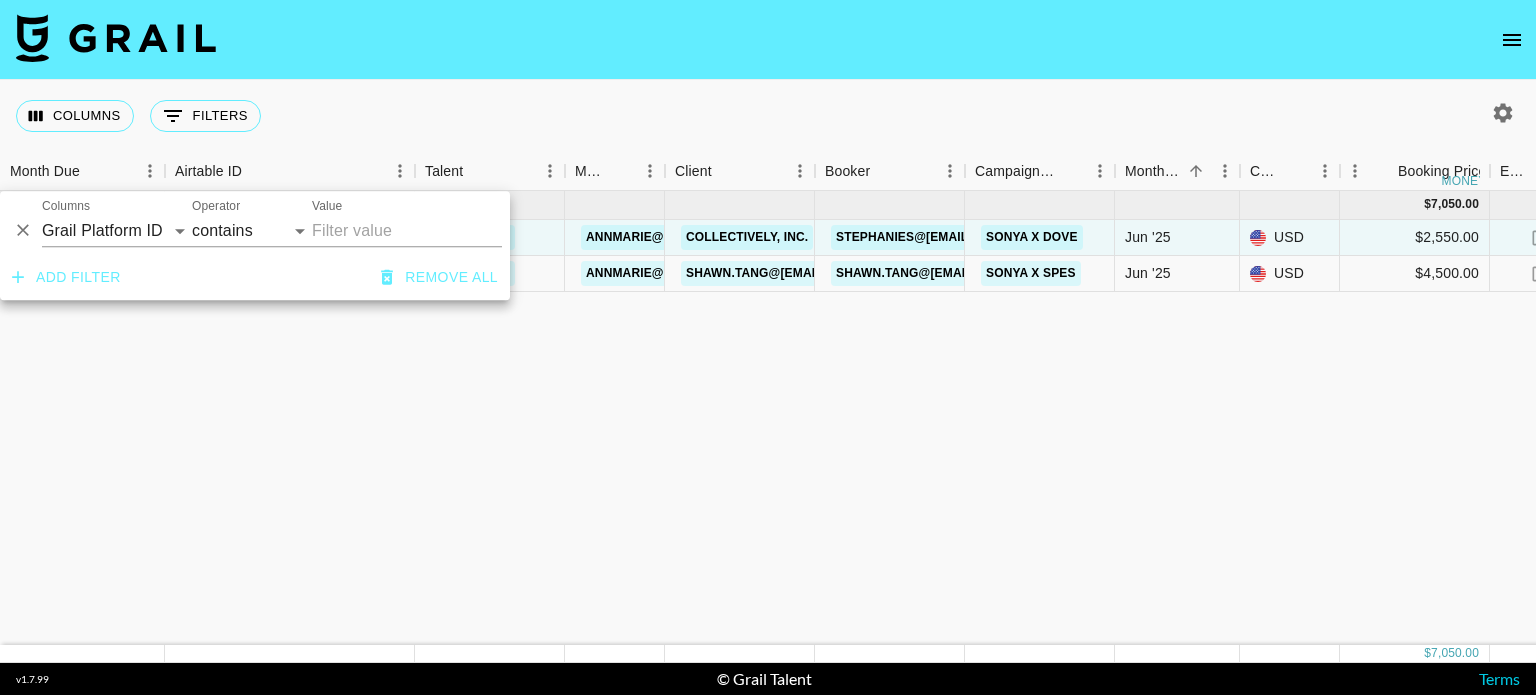 click on "Jun '25  ( 2 ) $ 7,050.00 $ 688.26 rec2KniNdTDSHAR9t [EMAIL] annmarie@[EMAIL] Collectively, Inc. stephanies@[EMAIL] Sonya x Dove Jun '25  USD $2,550.00 no $248.94 approved https://www.tiktok.com/@[EMAIL]/video/7510346831642119470?is_from_webapp=1&sender_device=pc&web_id=7455751110088590879 rDoGEa9CpzXBd4mjNrEppkJXn7331743709051591Influencer Services Agreement - Sonya Sed (Sonya Sed and Collectively) Unilever Dove Hair Always On Campaign '25 - US Mid.pdf no https://in.xero.com/qrV57uMNDiOiOhOz0wdmFVSdDZcI4cS4g09nUMzj recPX9PQvSoV0I4bp [EMAIL] annmarie@[EMAIL] shawn.tang@[EMAIL] shawn.tang@[EMAIL] Sonya x Spes Jun '25  USD $4,500.00 no $439.31 approved https://www.tiktok.com/@[EMAIL]/video/7517325744578596126?is_from_webapp=1&sender_device=pc&web_id=7455751110088590879 Complete_with_Docusign_@[EMAIL]_x_Spes_Cam.pdf yes 7/30/2025 https://in.xero.com/qyKx7tk5EDvbI1glUQs5hm9iwQdL84OptaDHWcy8" at bounding box center [1660, 418] 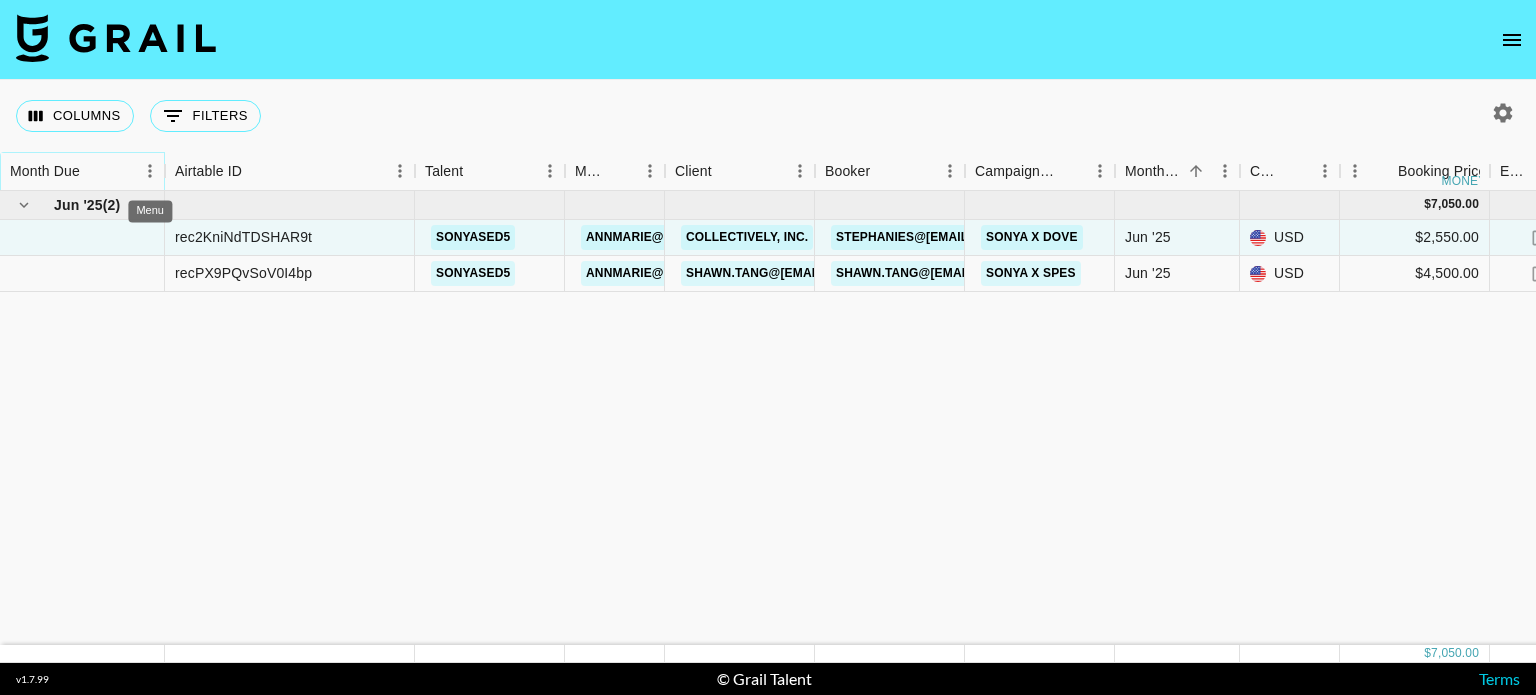 click 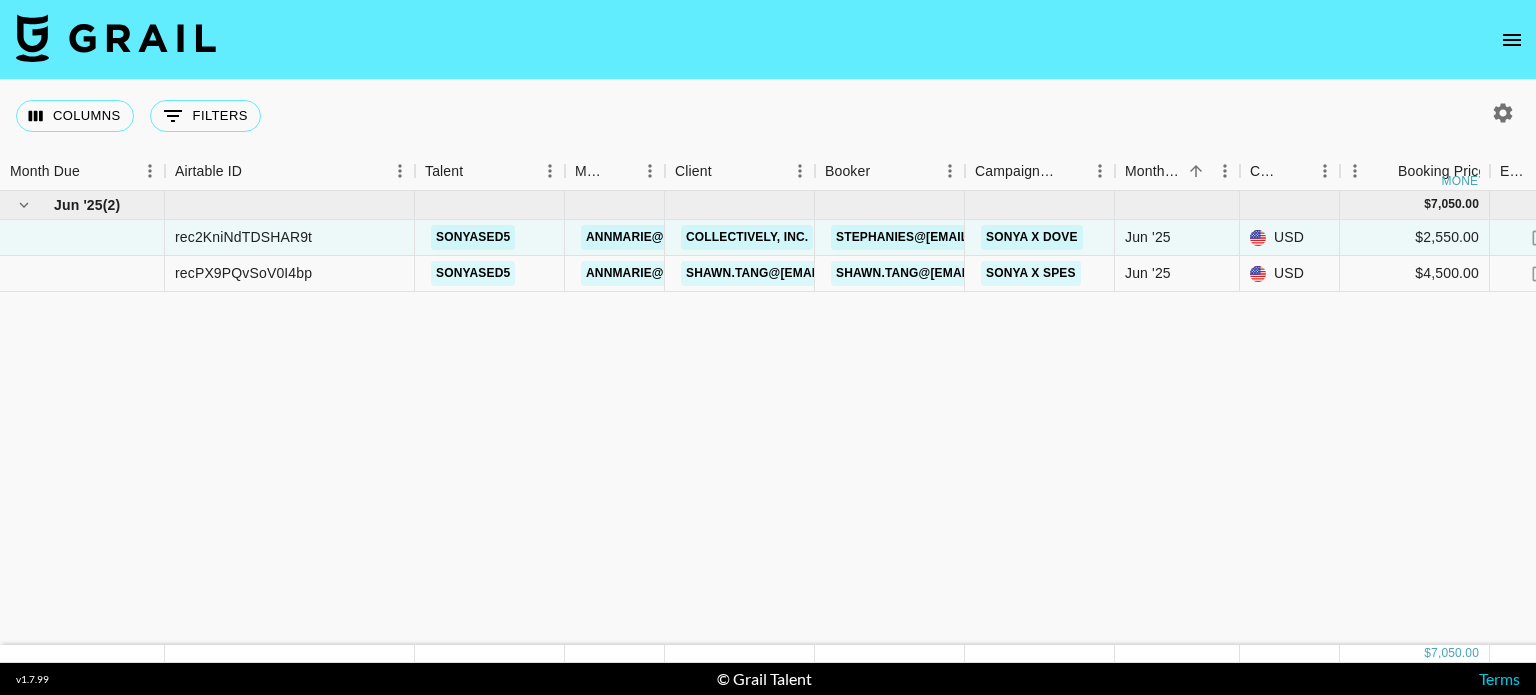 click on "Jun '25  ( 2 ) $ 7,050.00 $ 688.26 rec2KniNdTDSHAR9t [EMAIL] annmarie@[EMAIL] Collectively, Inc. stephanies@[EMAIL] Sonya x Dove Jun '25  USD $2,550.00 no $248.94 approved https://www.tiktok.com/@[EMAIL]/video/7510346831642119470?is_from_webapp=1&sender_device=pc&web_id=7455751110088590879 rDoGEa9CpzXBd4mjNrEppkJXn7331743709051591Influencer Services Agreement - Sonya Sed (Sonya Sed and Collectively) Unilever Dove Hair Always On Campaign '25 - US Mid.pdf no https://in.xero.com/qrV57uMNDiOiOhOz0wdmFVSdDZcI4cS4g09nUMzj recPX9PQvSoV0I4bp [EMAIL] annmarie@[EMAIL] shawn.tang@[EMAIL] shawn.tang@[EMAIL] Sonya x Spes Jun '25  USD $4,500.00 no $439.31 approved https://www.tiktok.com/@[EMAIL]/video/7517325744578596126?is_from_webapp=1&sender_device=pc&web_id=7455751110088590879 Complete_with_Docusign_@[EMAIL]_x_Spes_Cam.pdf yes 7/30/2025 https://in.xero.com/qyKx7tk5EDvbI1glUQs5hm9iwQdL84OptaDHWcy8" at bounding box center (1660, 418) 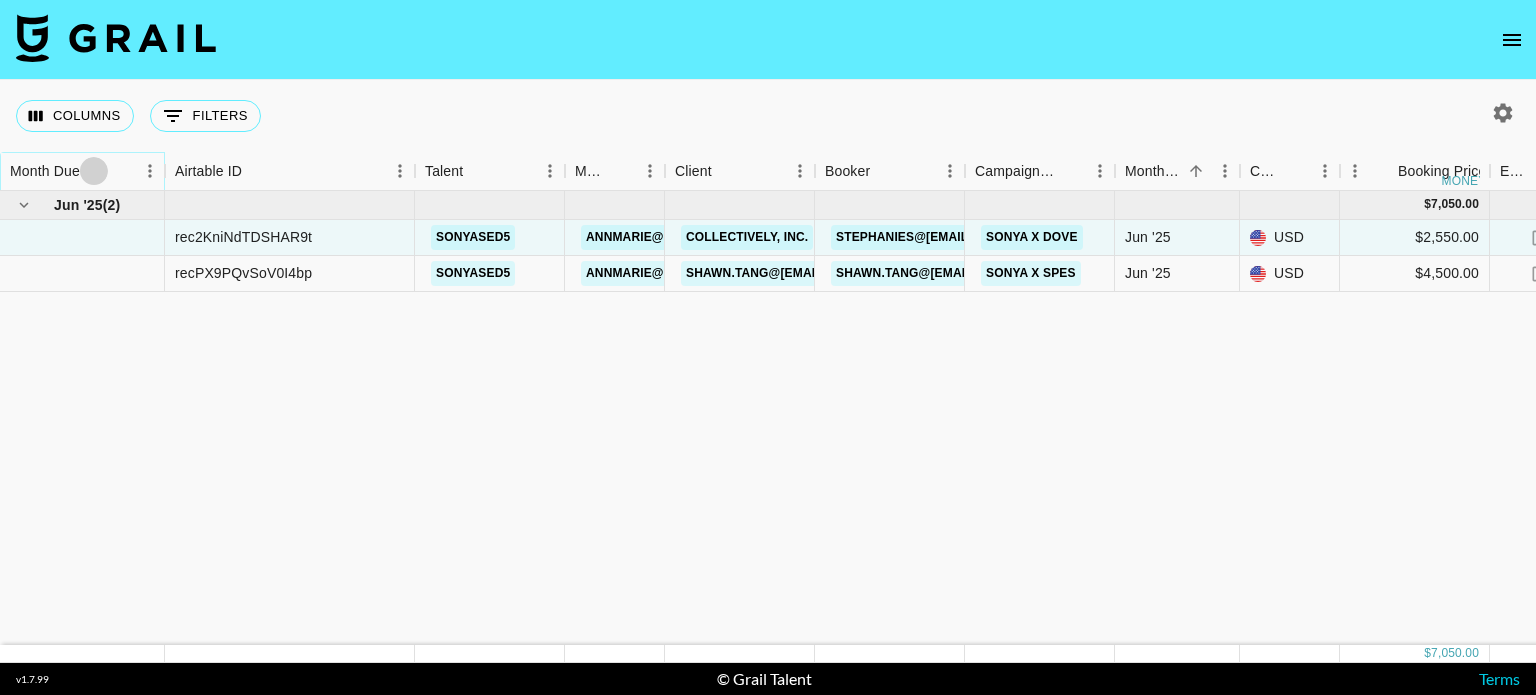 click at bounding box center [94, 171] 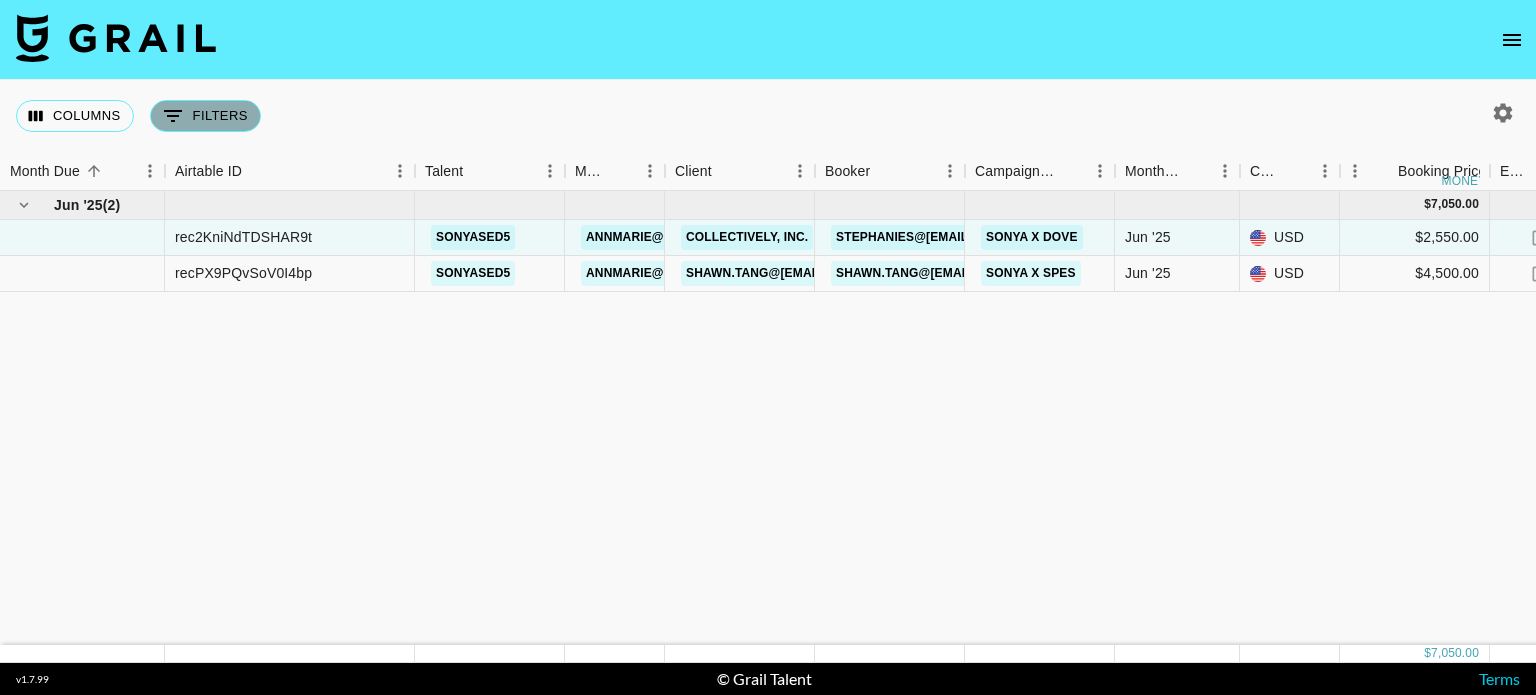 click on "0 Filters" at bounding box center (205, 116) 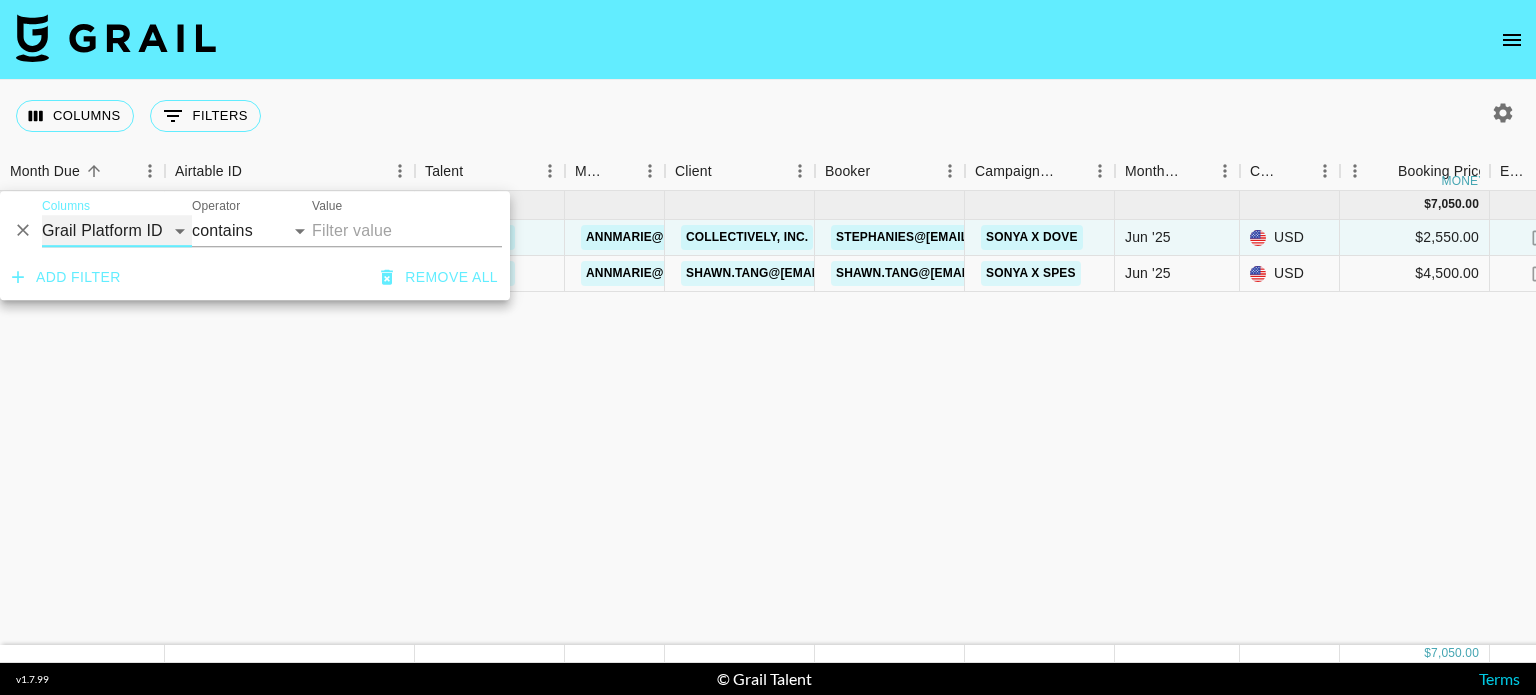 click on "Grail Platform ID Airtable ID Talent Manager Client Booker Campaign (Type) Date Created Created by Grail Team Month Due Currency Booking Price Creator Commmission Override External Commission Expenses: Remove Commission? Commission Status Video Link Boost Code Special Booking Type PO Number Invoice Notes Uniport Contact Email Contract File Payment Sent Payment Sent Date Invoice Link" at bounding box center [117, 231] 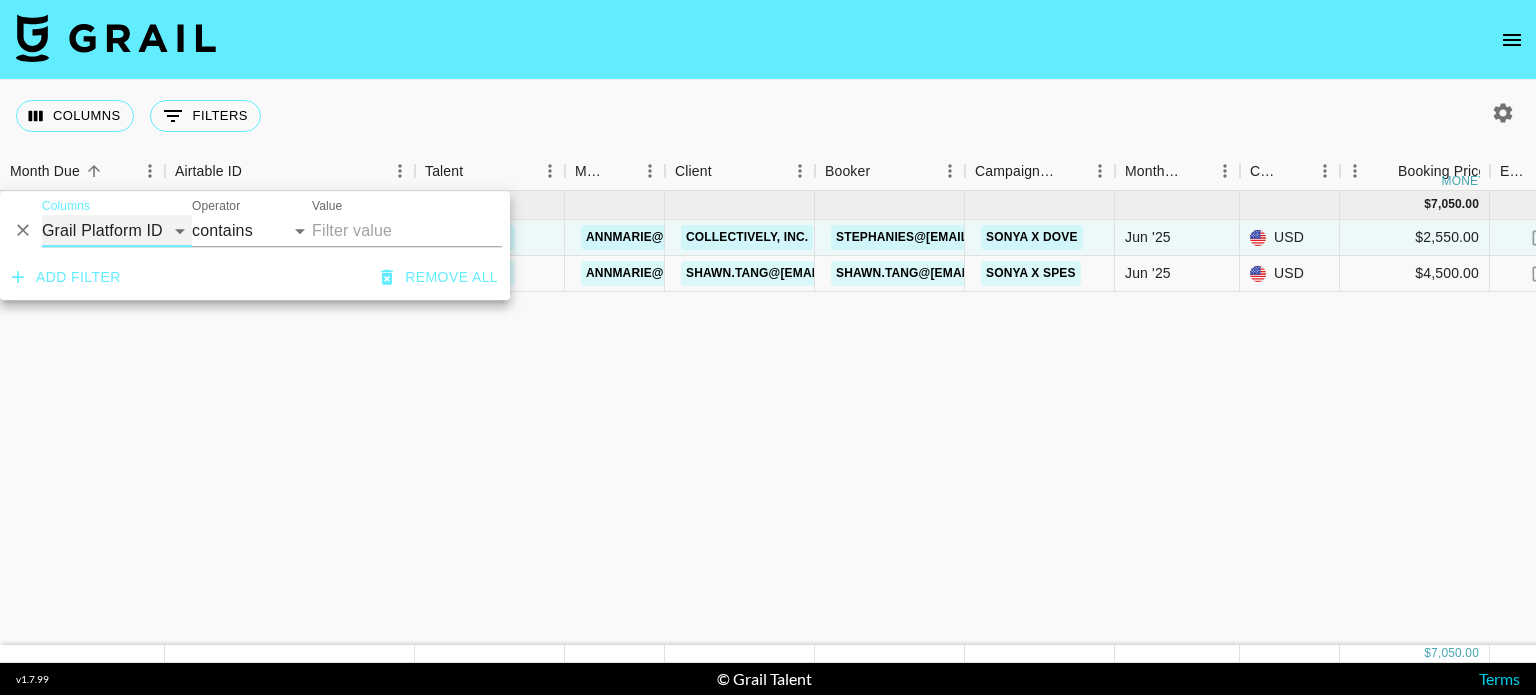 click on "Grail Platform ID Airtable ID Talent Manager Client Booker Campaign (Type) Date Created Created by Grail Team Month Due Currency Booking Price Creator Commmission Override External Commission Expenses: Remove Commission? Commission Status Video Link Boost Code Special Booking Type PO Number Invoice Notes Uniport Contact Email Contract File Payment Sent Payment Sent Date Invoice Link" at bounding box center [117, 231] 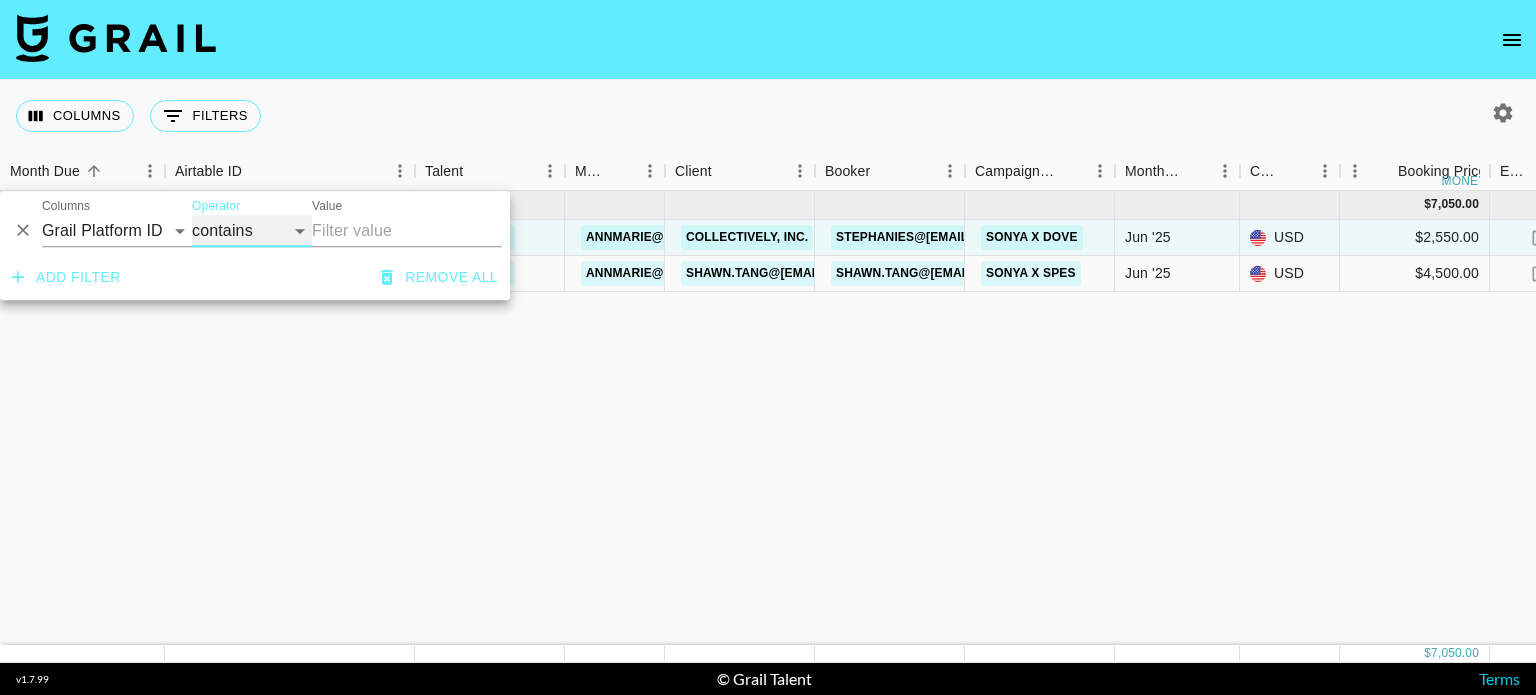 click on "contains equals starts with ends with is empty is not empty is any of" at bounding box center (252, 231) 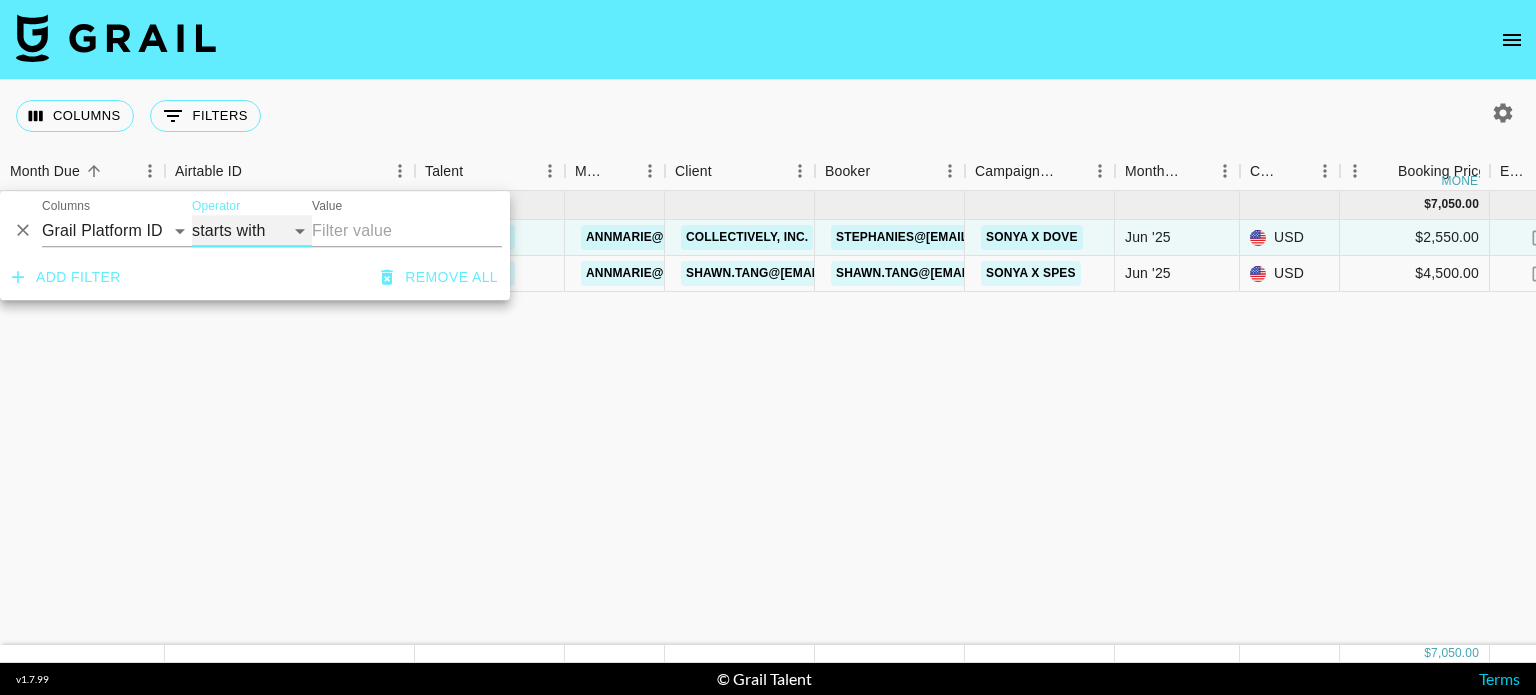 click on "contains equals starts with ends with is empty is not empty is any of" at bounding box center (252, 231) 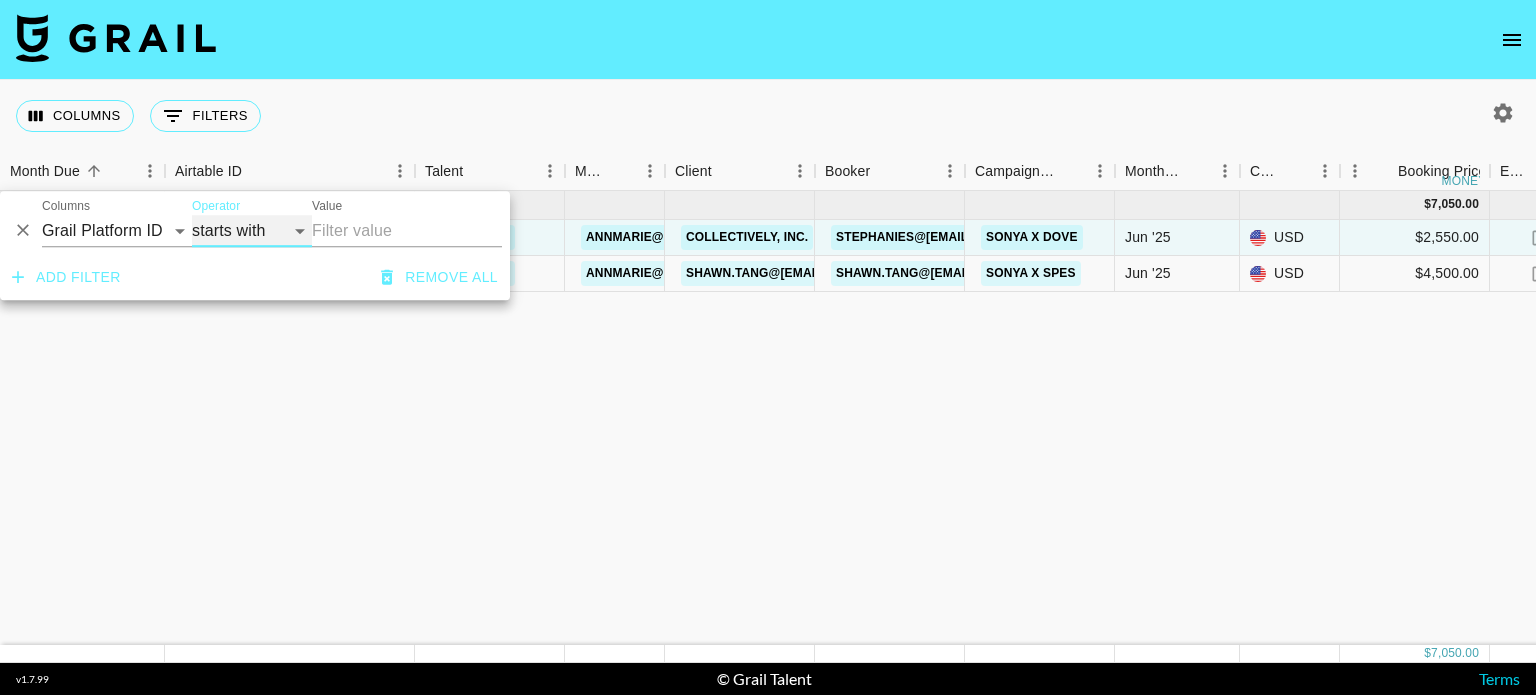 select on "contains" 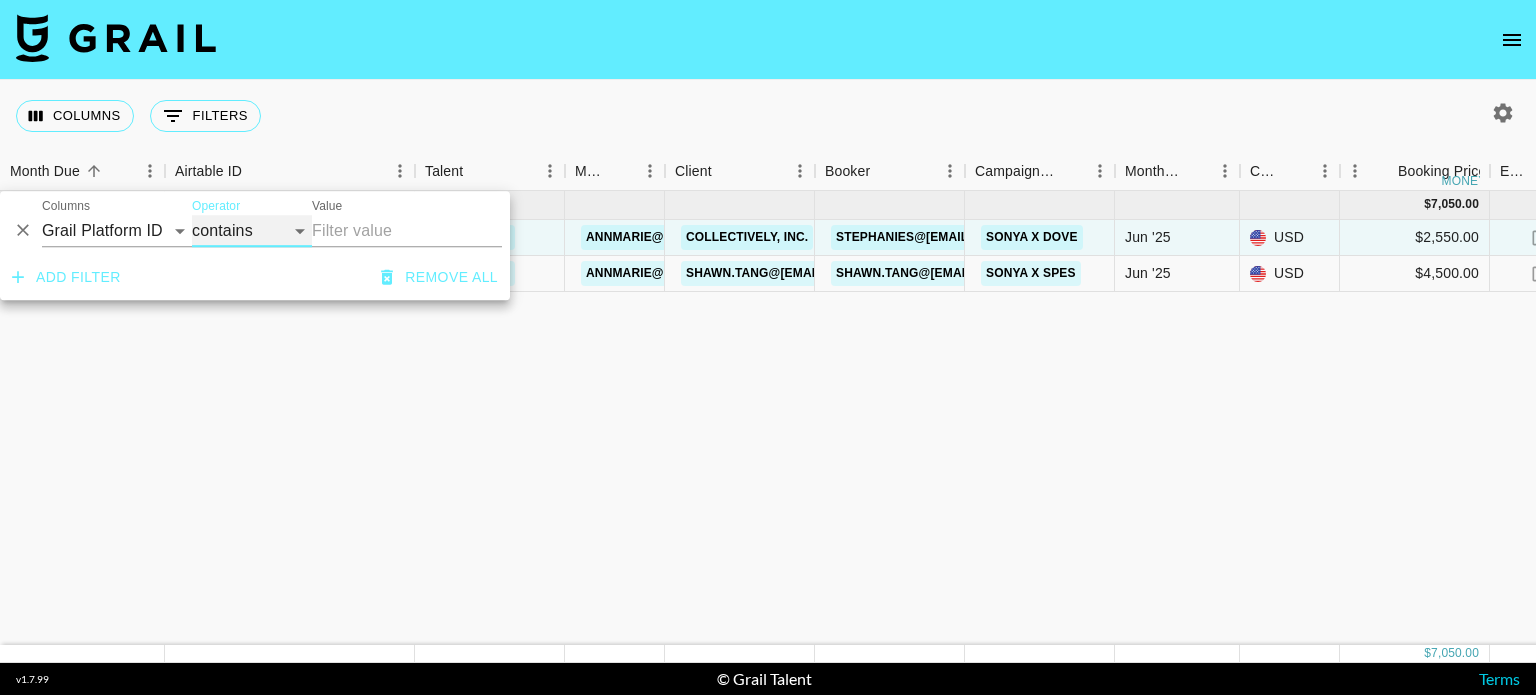 click on "contains equals starts with ends with is empty is not empty is any of" at bounding box center [252, 231] 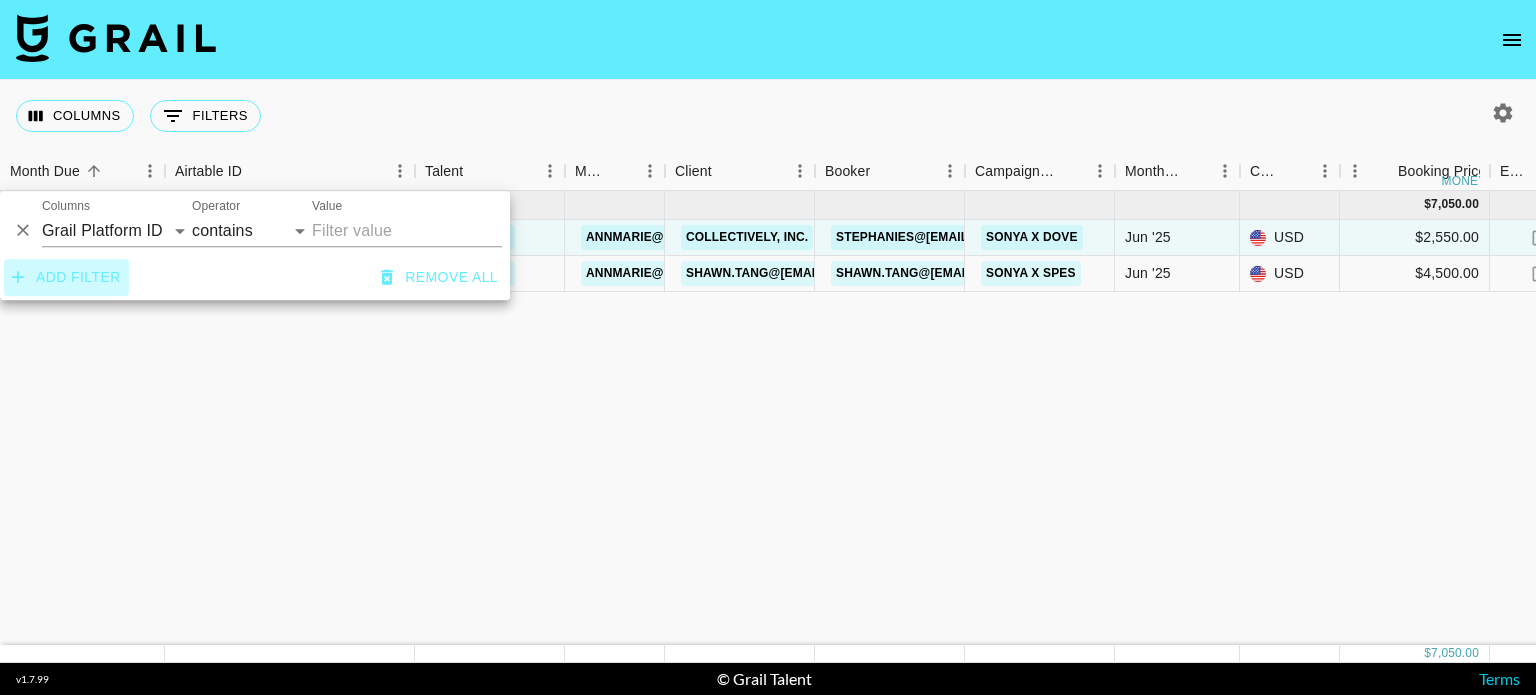 click on "Add filter" at bounding box center (66, 277) 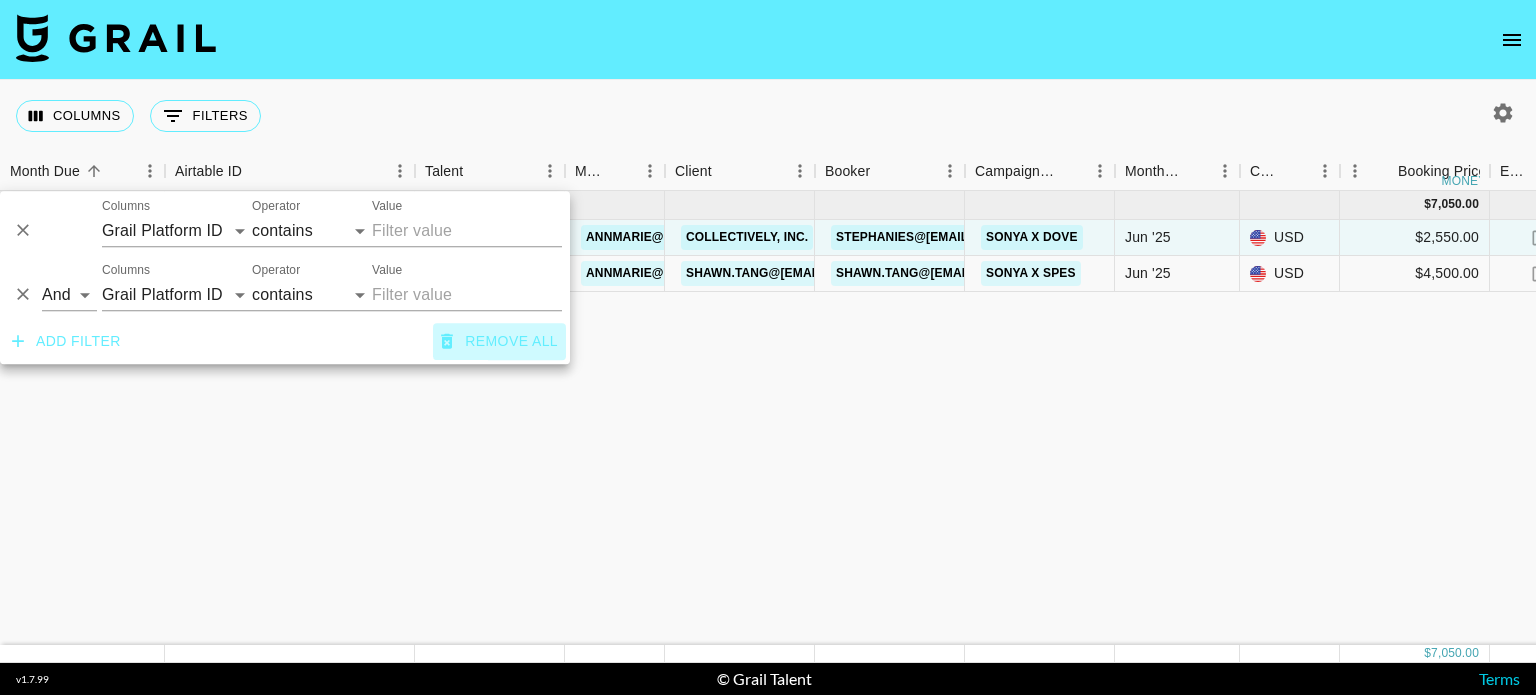 click on "Remove all" at bounding box center (499, 341) 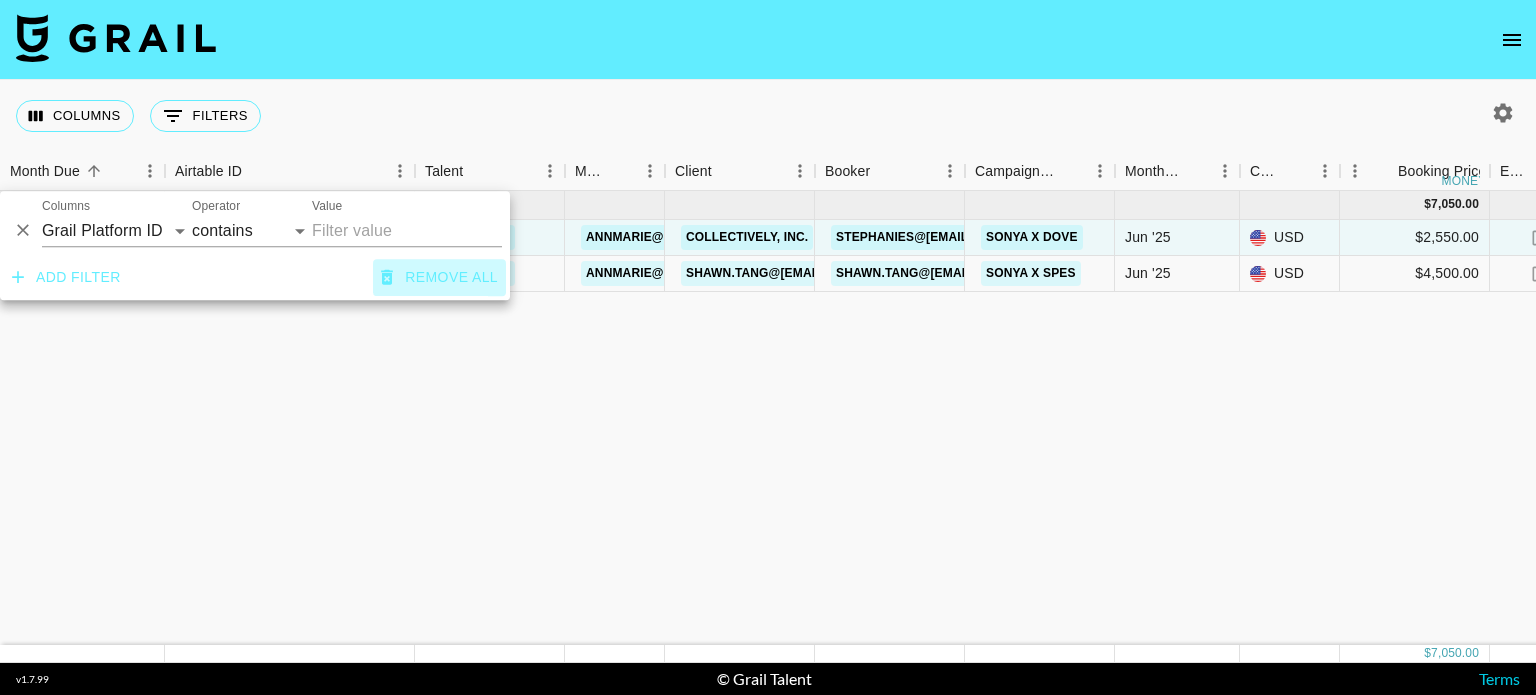 click on "Remove all" at bounding box center [439, 277] 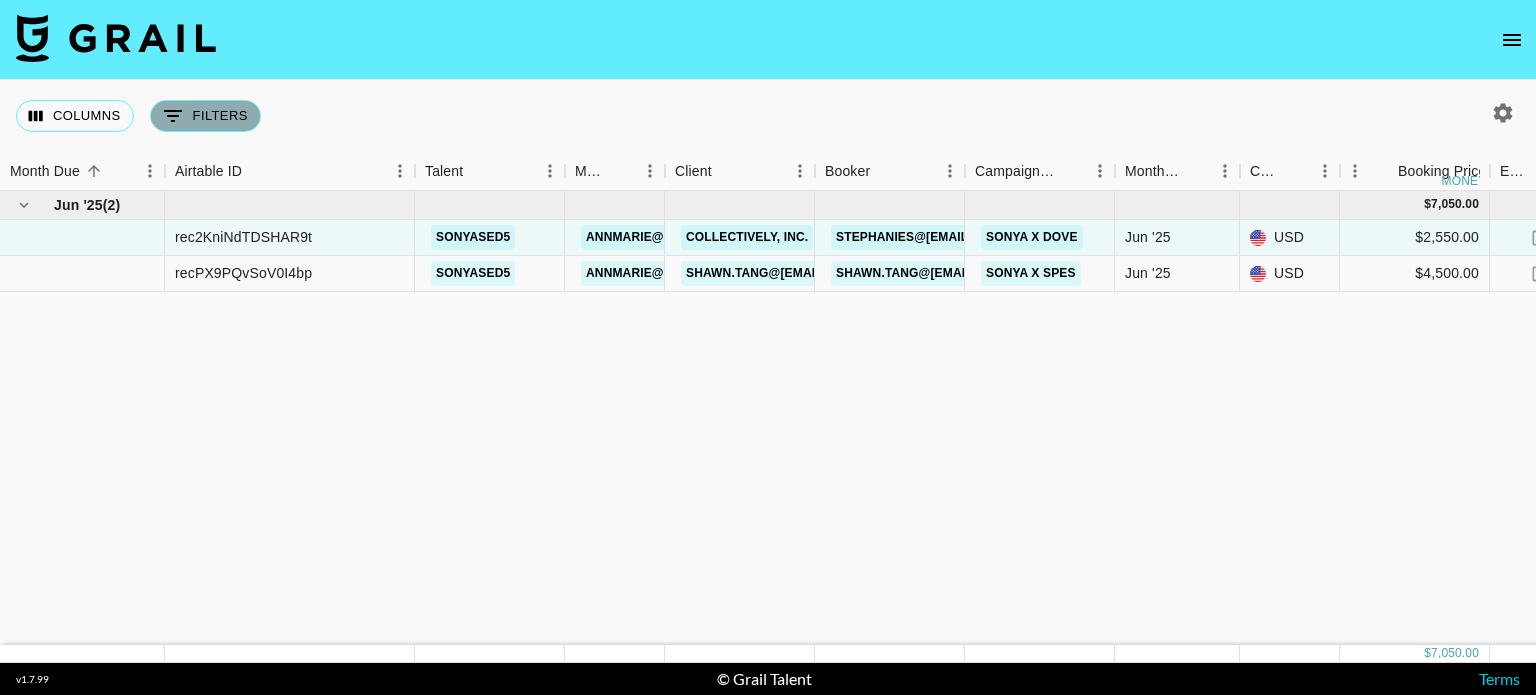 click 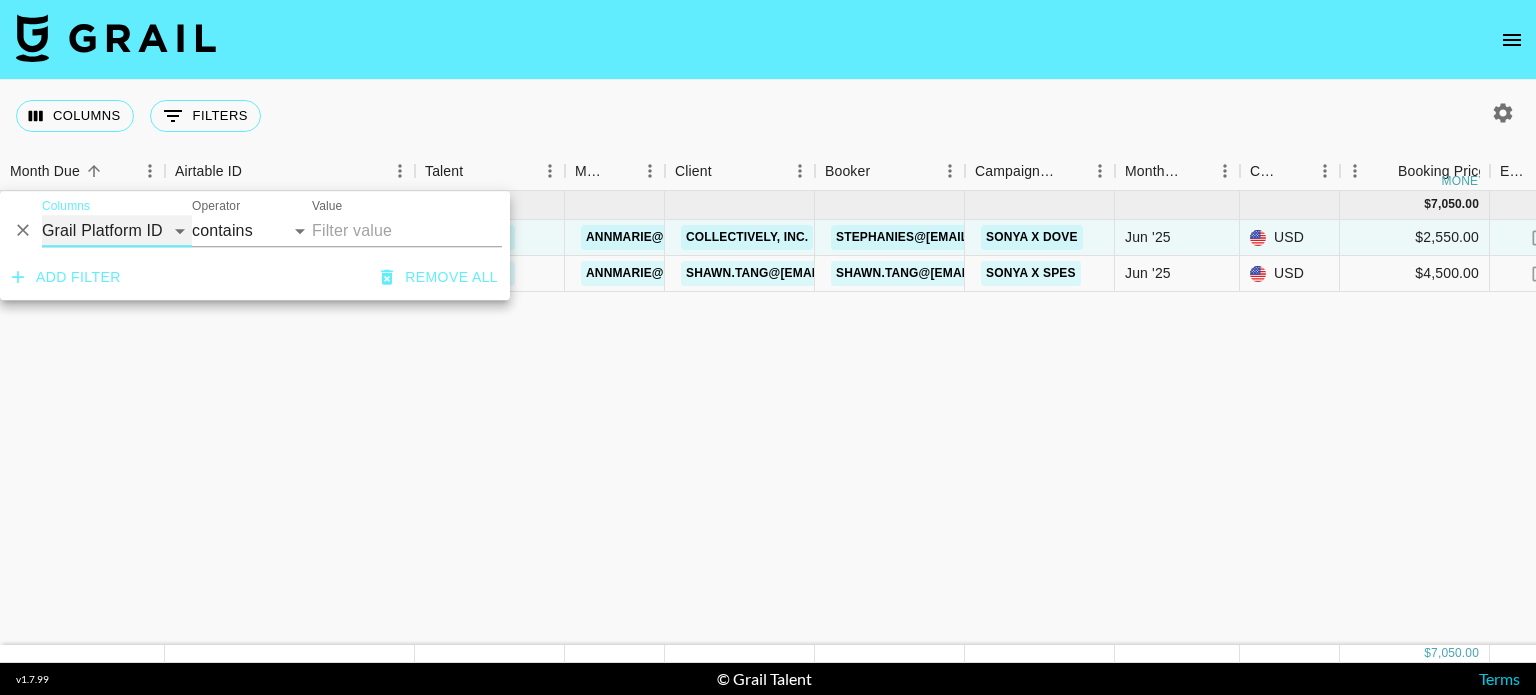 click on "Grail Platform ID Airtable ID Talent Manager Client Booker Campaign (Type) Date Created Created by Grail Team Month Due Currency Booking Price Creator Commmission Override External Commission Expenses: Remove Commission? Commission Status Video Link Boost Code Special Booking Type PO Number Invoice Notes Uniport Contact Email Contract File Payment Sent Payment Sent Date Invoice Link" at bounding box center (117, 231) 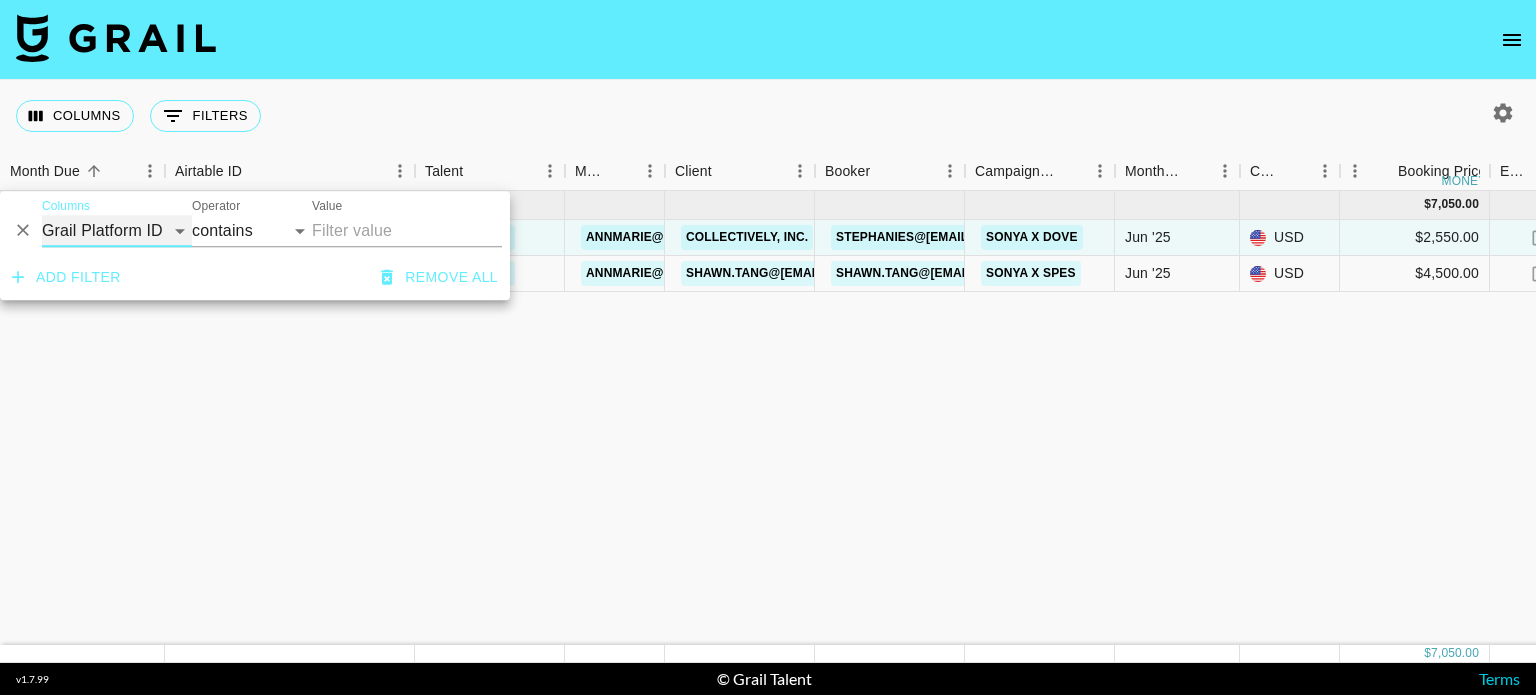 select on "agentCommission" 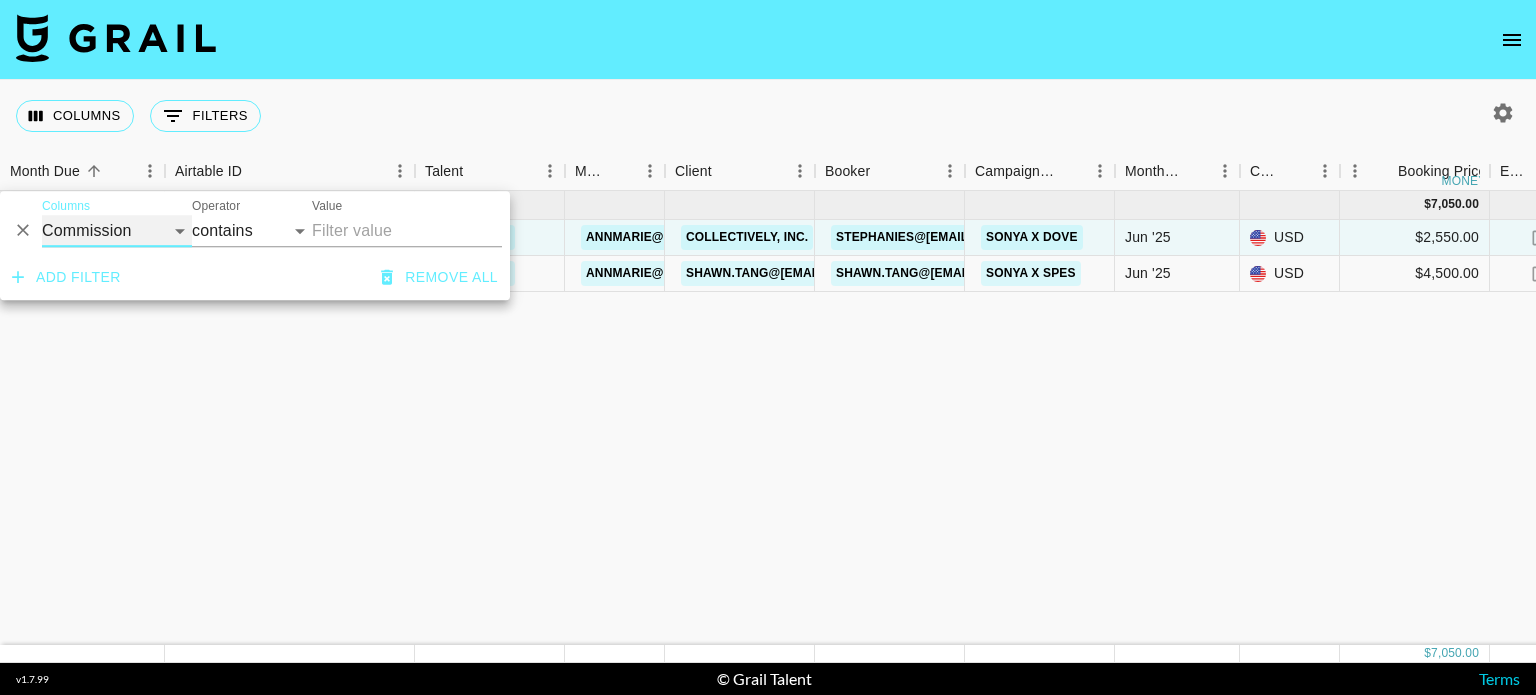click on "Grail Platform ID Airtable ID Talent Manager Client Booker Campaign (Type) Date Created Created by Grail Team Month Due Currency Booking Price Creator Commmission Override External Commission Expenses: Remove Commission? Commission Status Video Link Boost Code Special Booking Type PO Number Invoice Notes Uniport Contact Email Contract File Payment Sent Payment Sent Date Invoice Link" at bounding box center (117, 231) 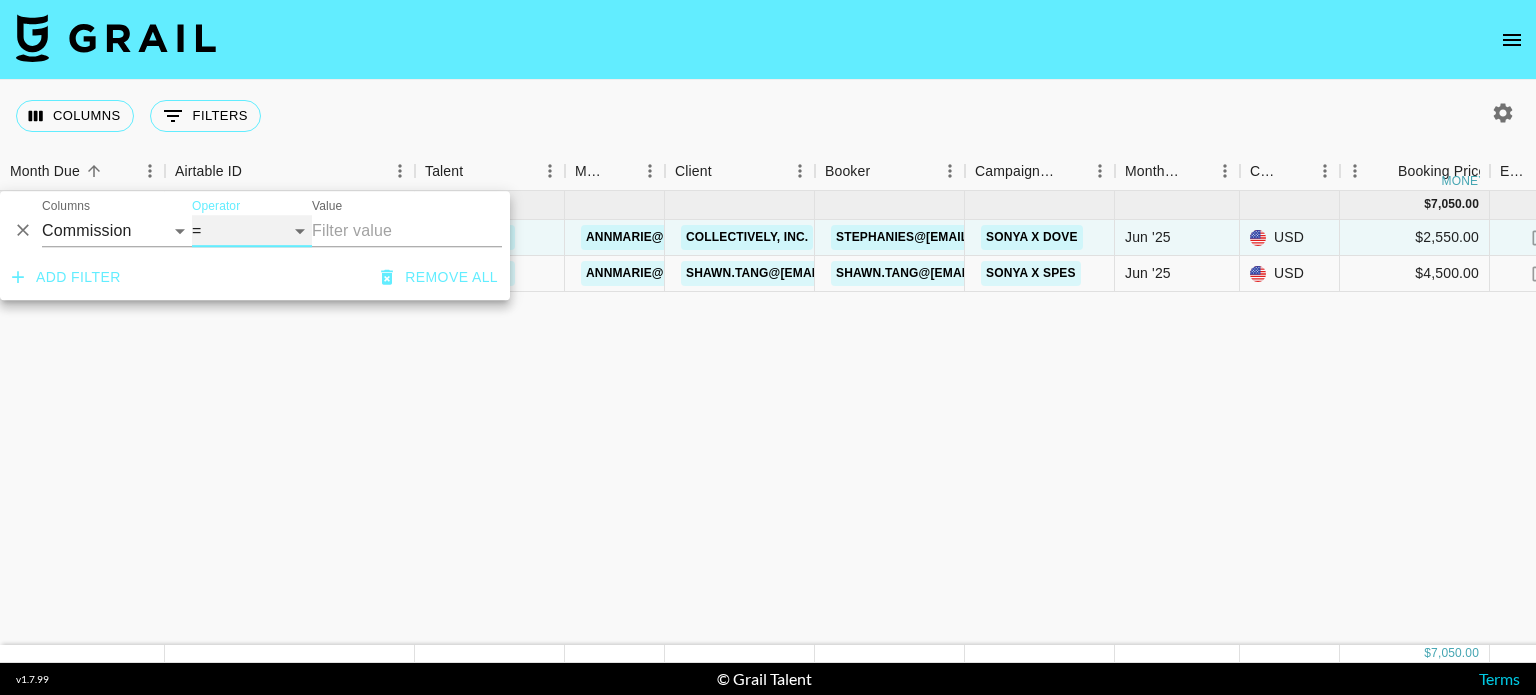 click on "= != > >= < <= is empty is not empty is any of" at bounding box center [252, 231] 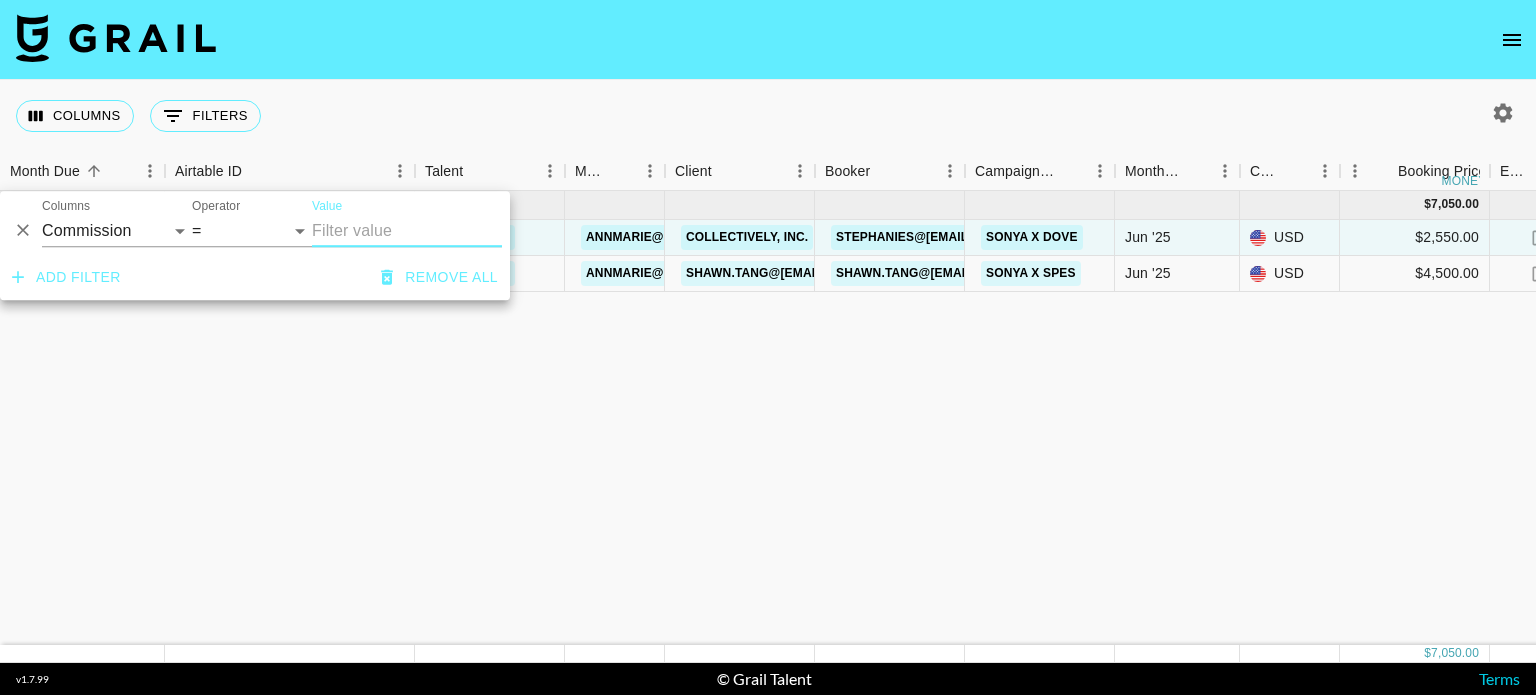 click on "Value" at bounding box center [407, 231] 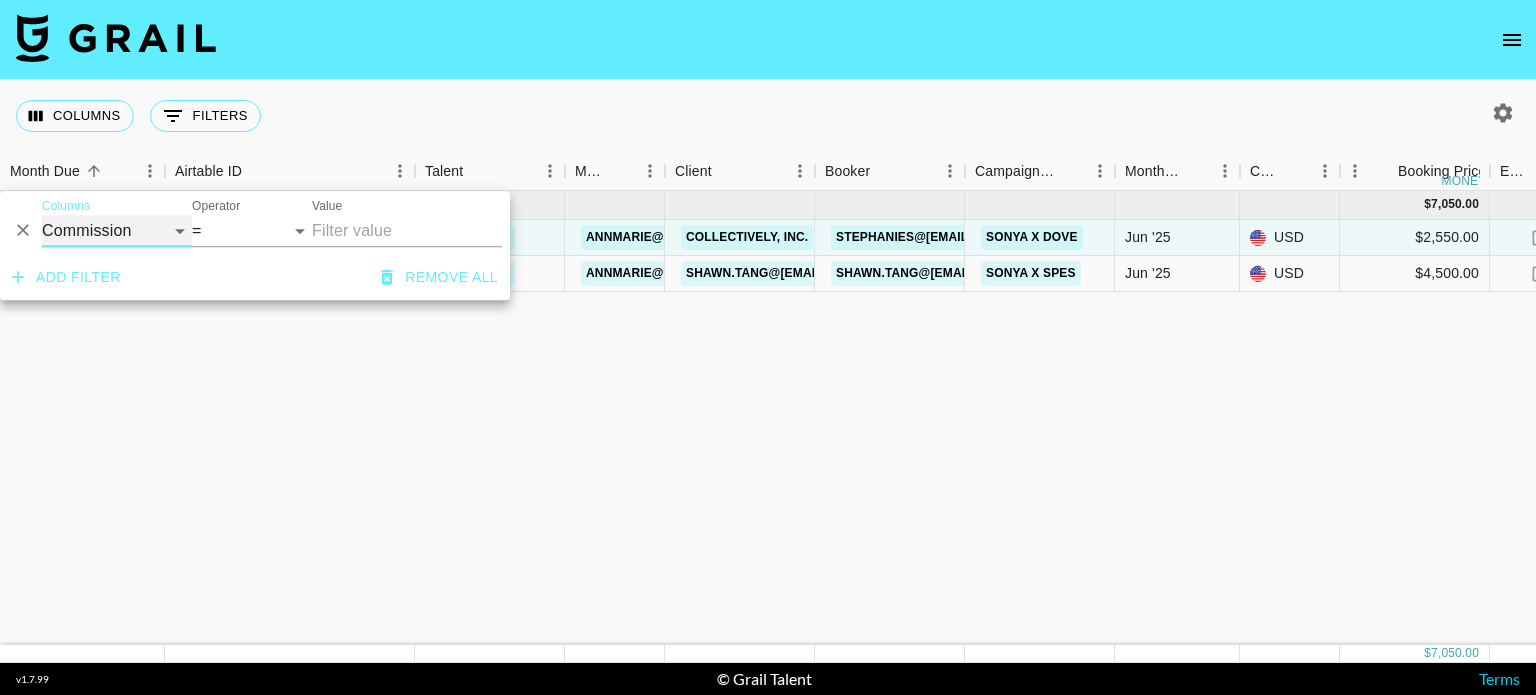 click on "Grail Platform ID Airtable ID Talent Manager Client Booker Campaign (Type) Date Created Created by Grail Team Month Due Currency Booking Price Creator Commmission Override External Commission Expenses: Remove Commission? Commission Status Video Link Boost Code Special Booking Type PO Number Invoice Notes Uniport Contact Email Contract File Payment Sent Payment Sent Date Invoice Link" at bounding box center (117, 231) 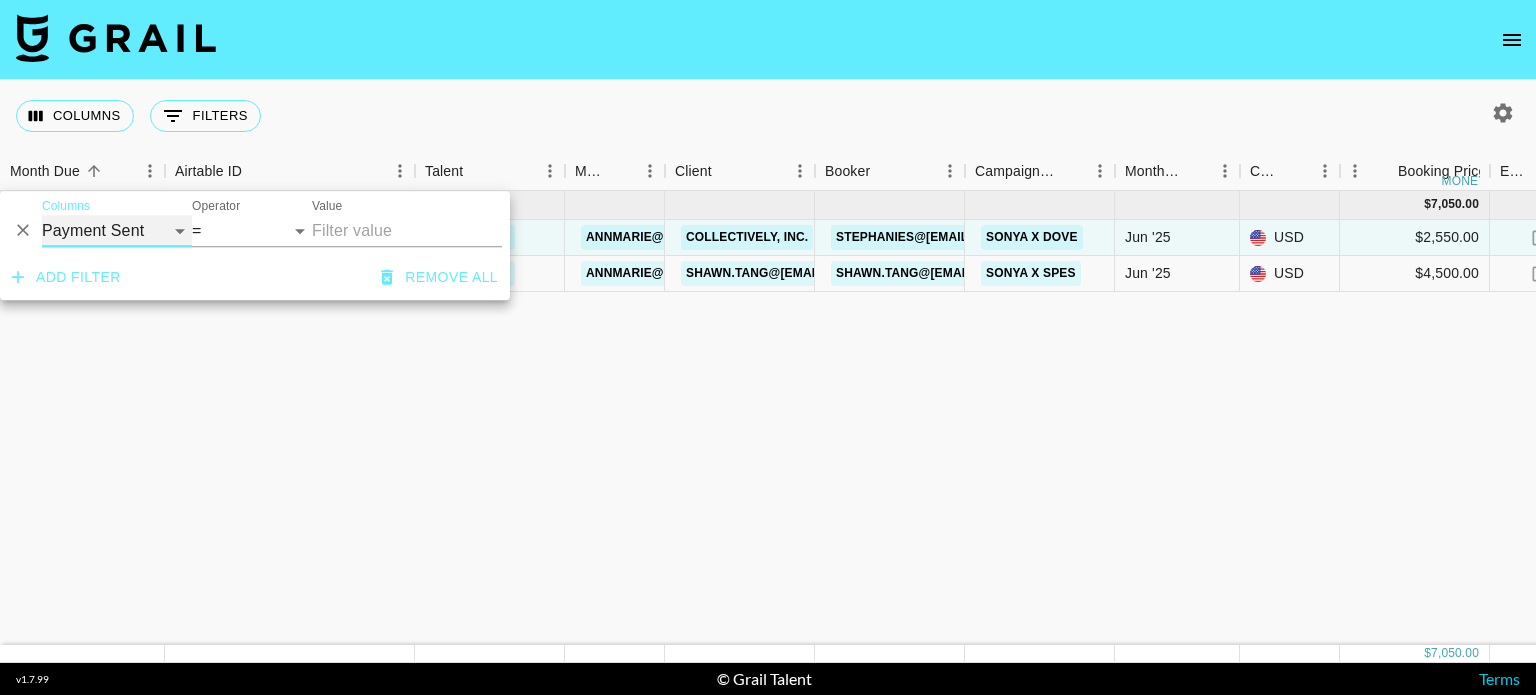 click on "Grail Platform ID Airtable ID Talent Manager Client Booker Campaign (Type) Date Created Created by Grail Team Month Due Currency Booking Price Creator Commmission Override External Commission Expenses: Remove Commission? Commission Status Video Link Boost Code Special Booking Type PO Number Invoice Notes Uniport Contact Email Contract File Payment Sent Payment Sent Date Invoice Link" at bounding box center [117, 231] 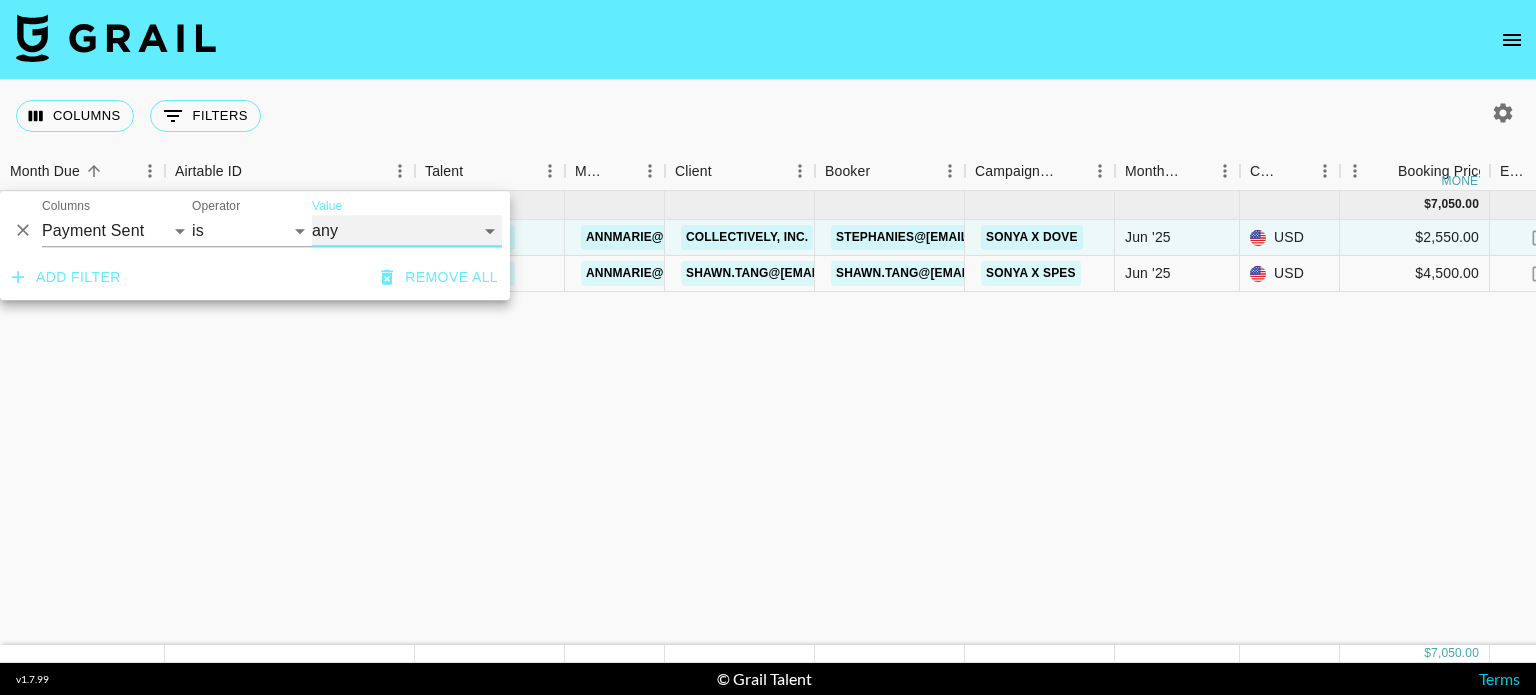click on "any true false" at bounding box center (407, 231) 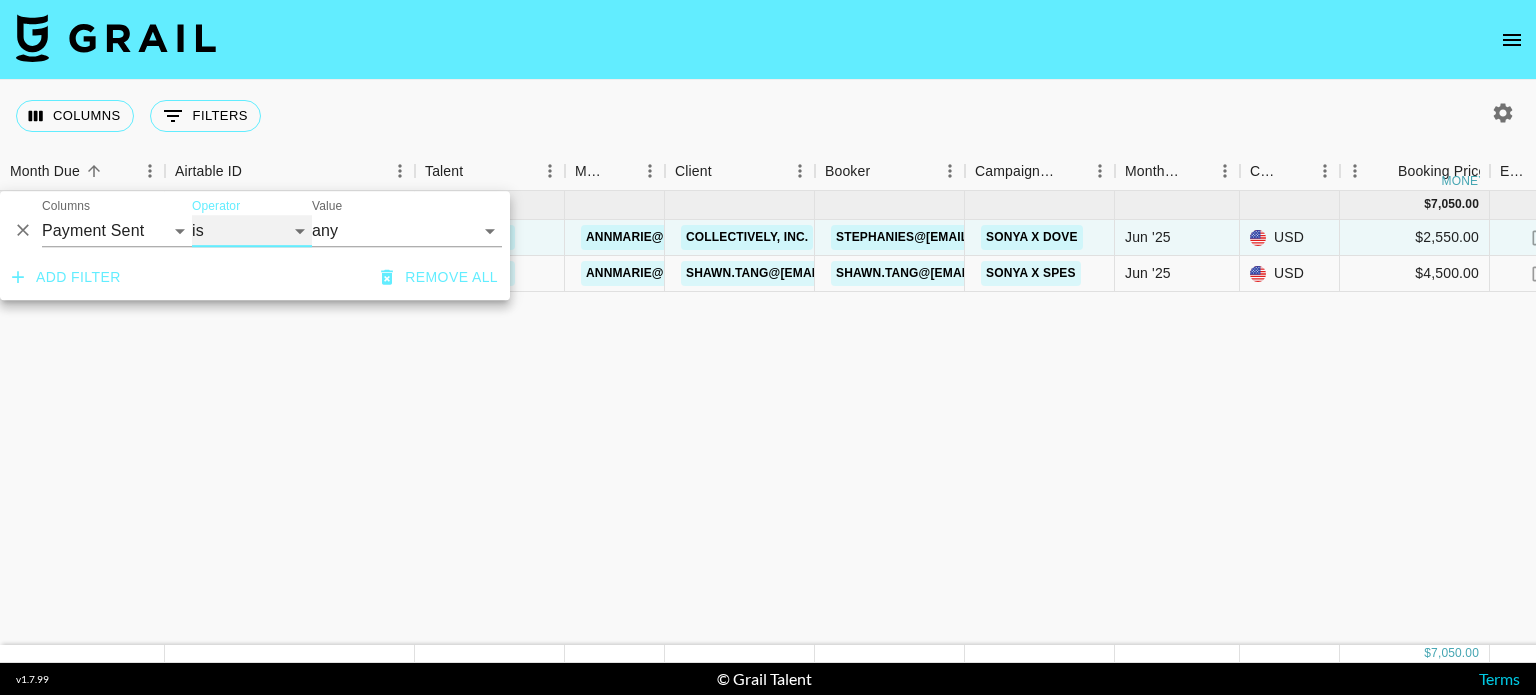 click on "is" at bounding box center [252, 231] 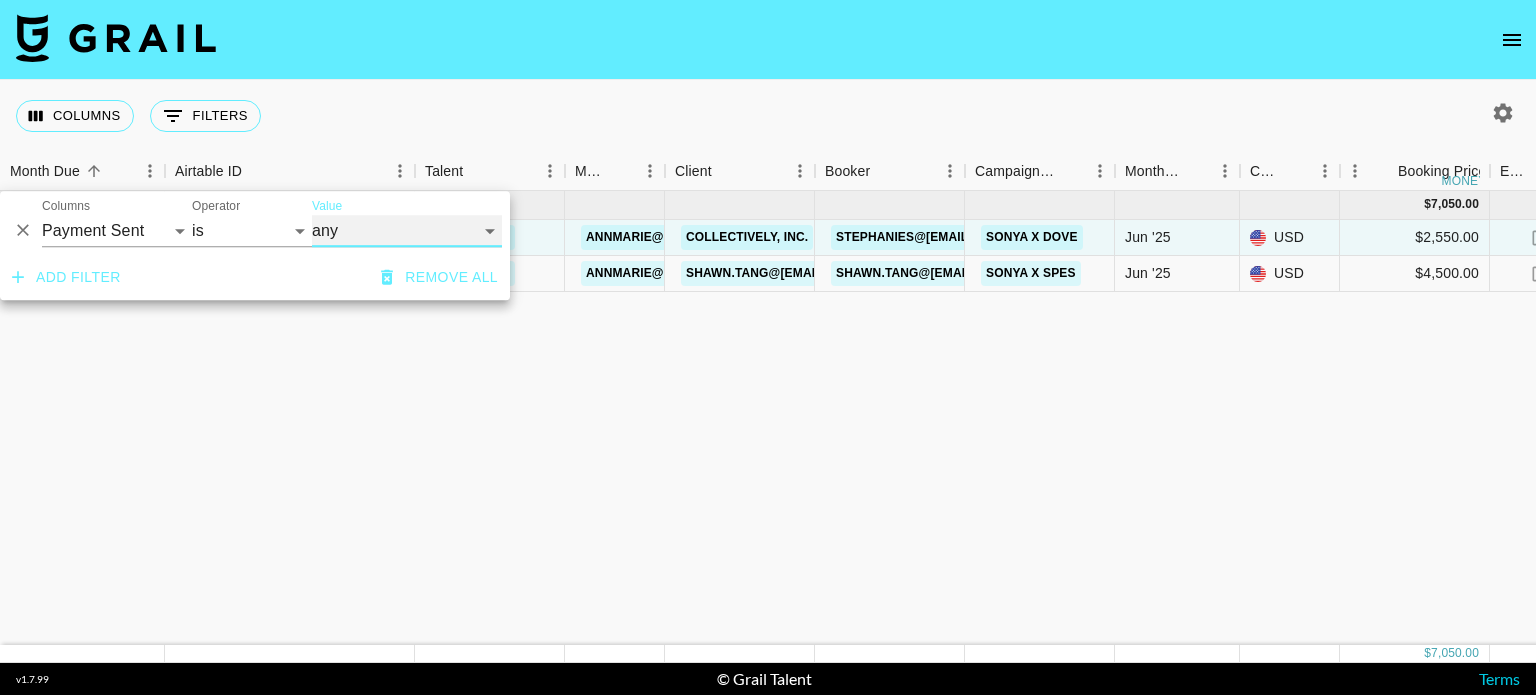 click on "any true false" at bounding box center (407, 231) 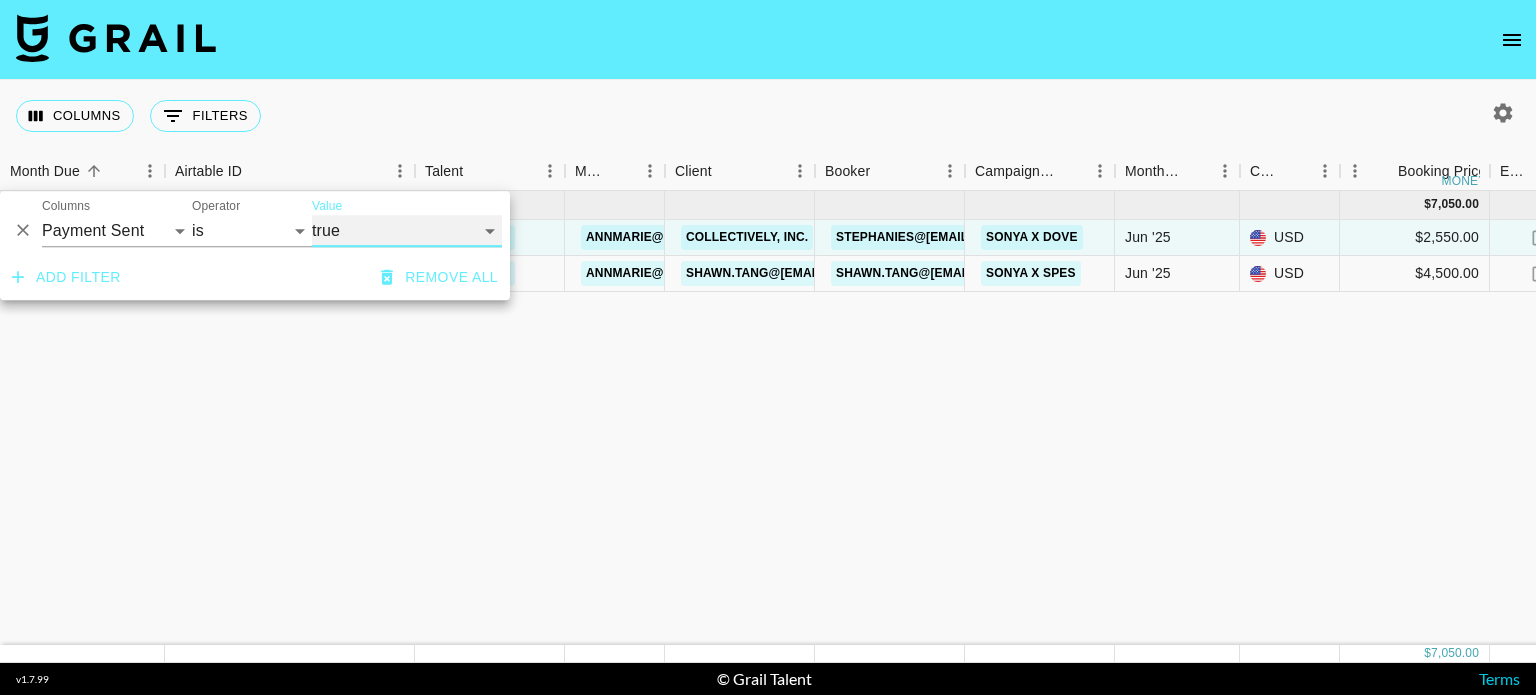 click on "any true false" at bounding box center [407, 231] 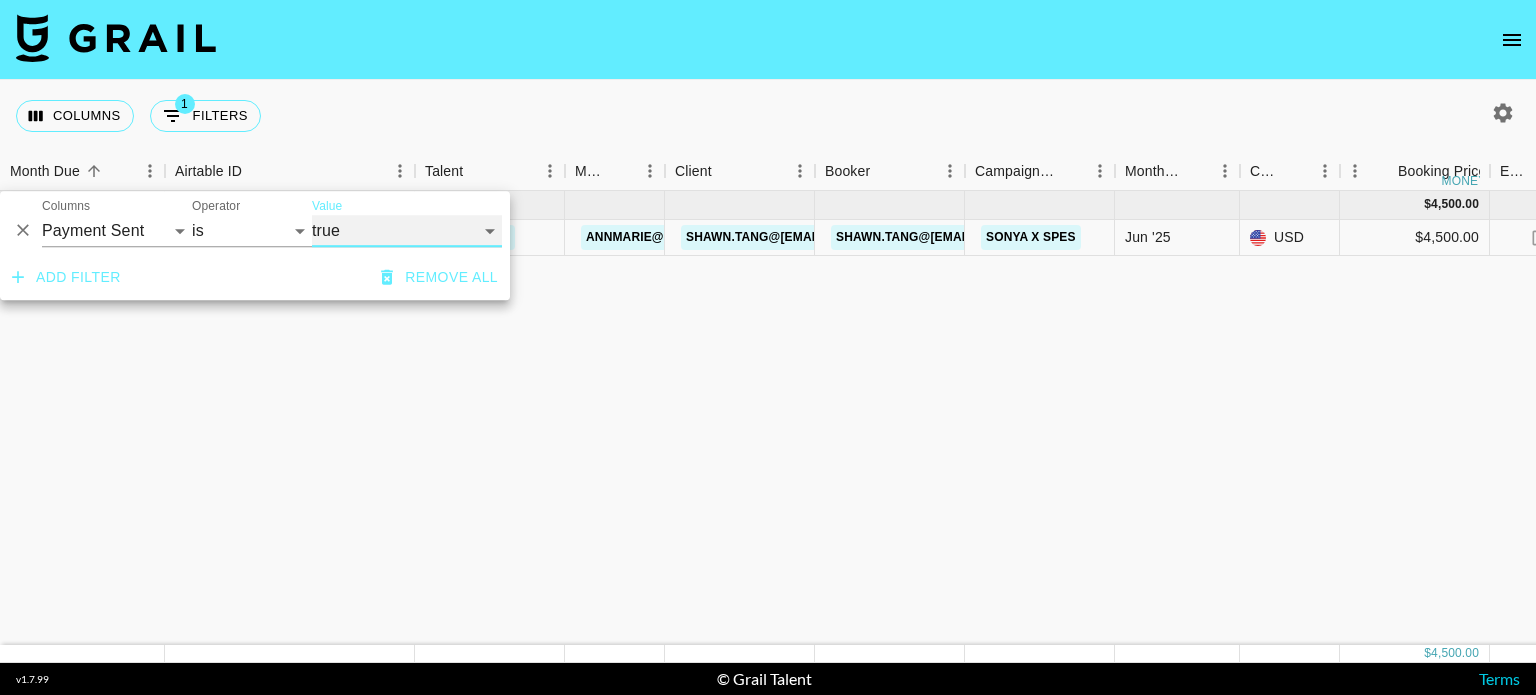 click on "any true false" at bounding box center (407, 231) 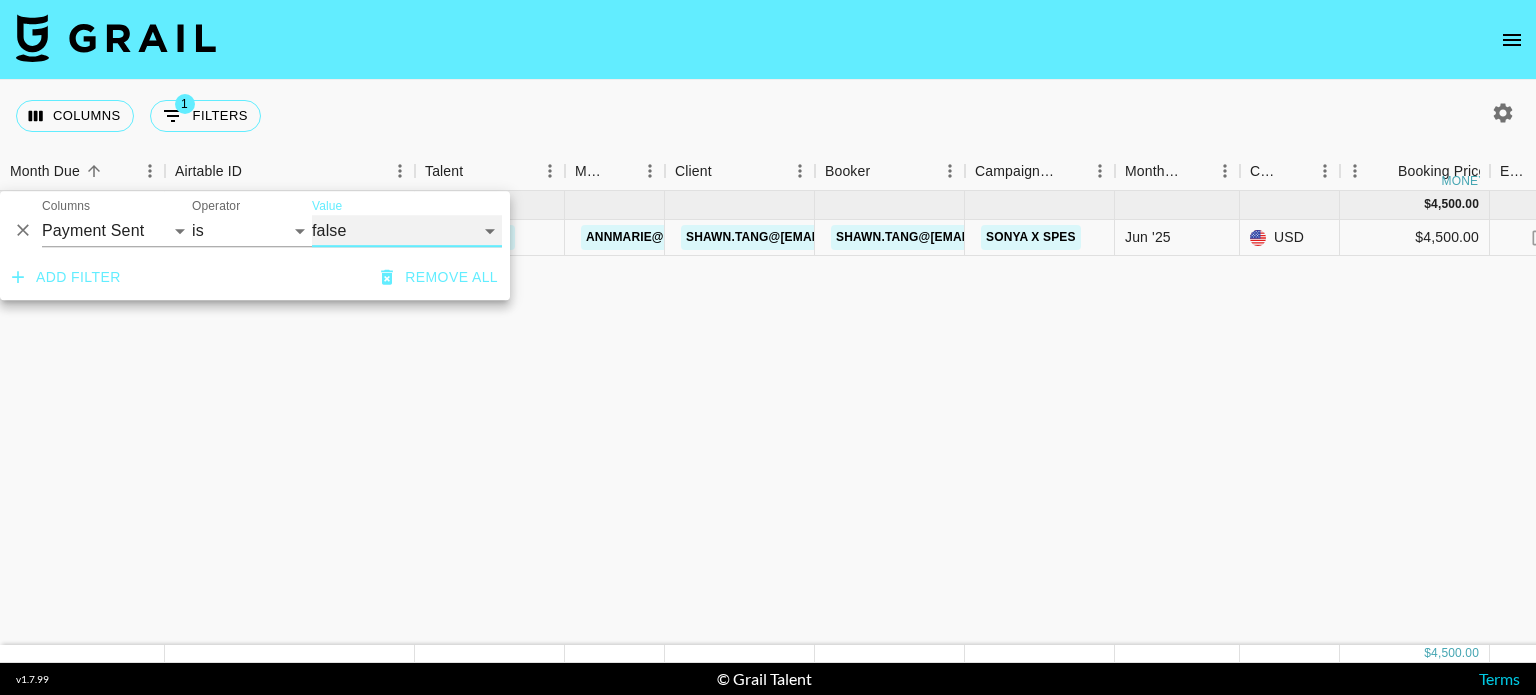 click on "any true false" at bounding box center [407, 231] 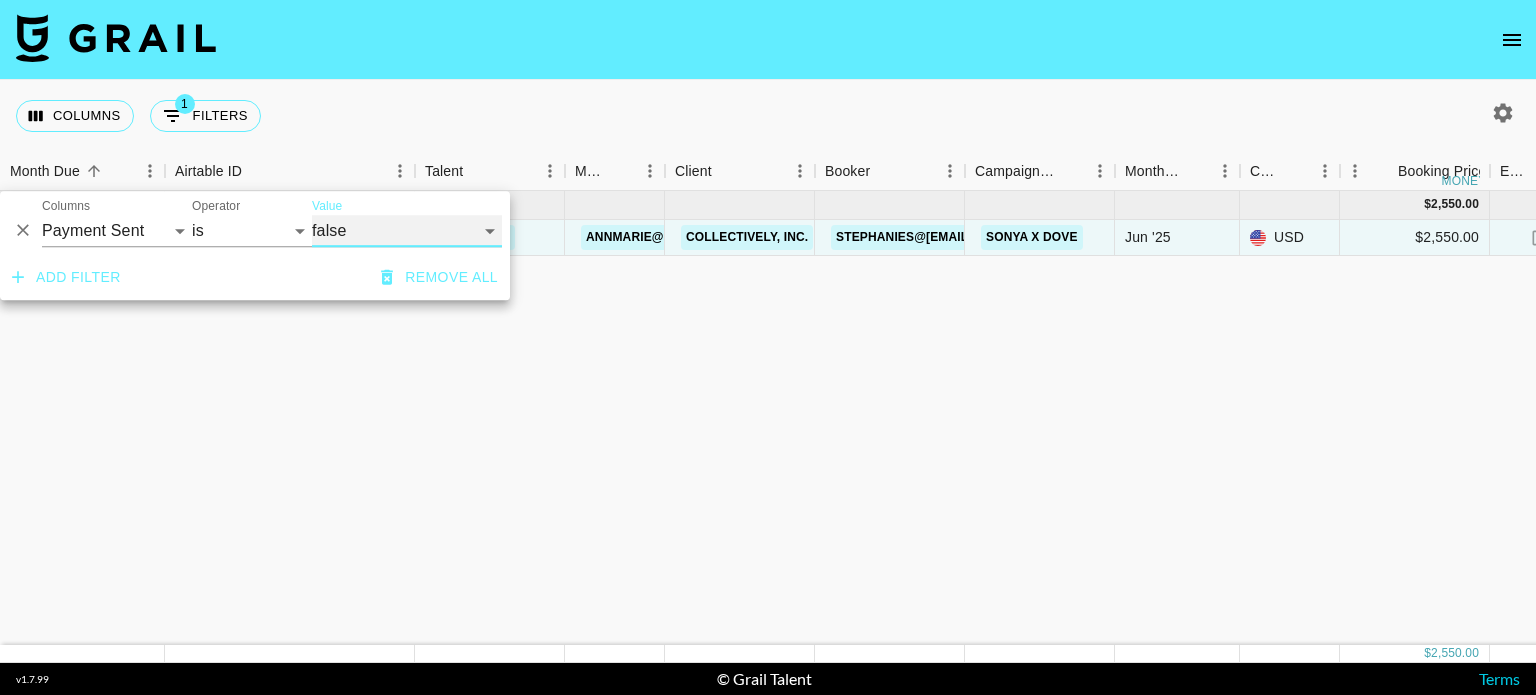 click on "any true false" at bounding box center [407, 231] 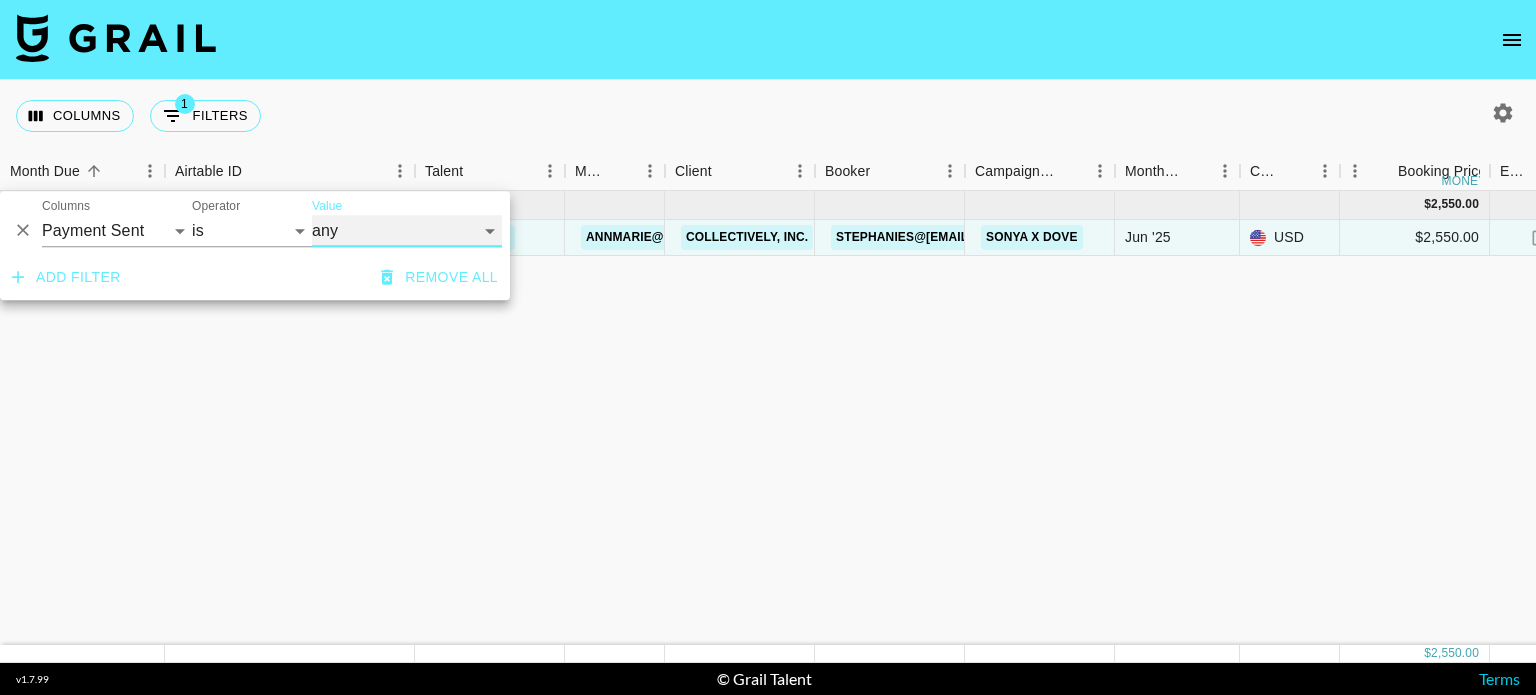 click on "any true false" at bounding box center (407, 231) 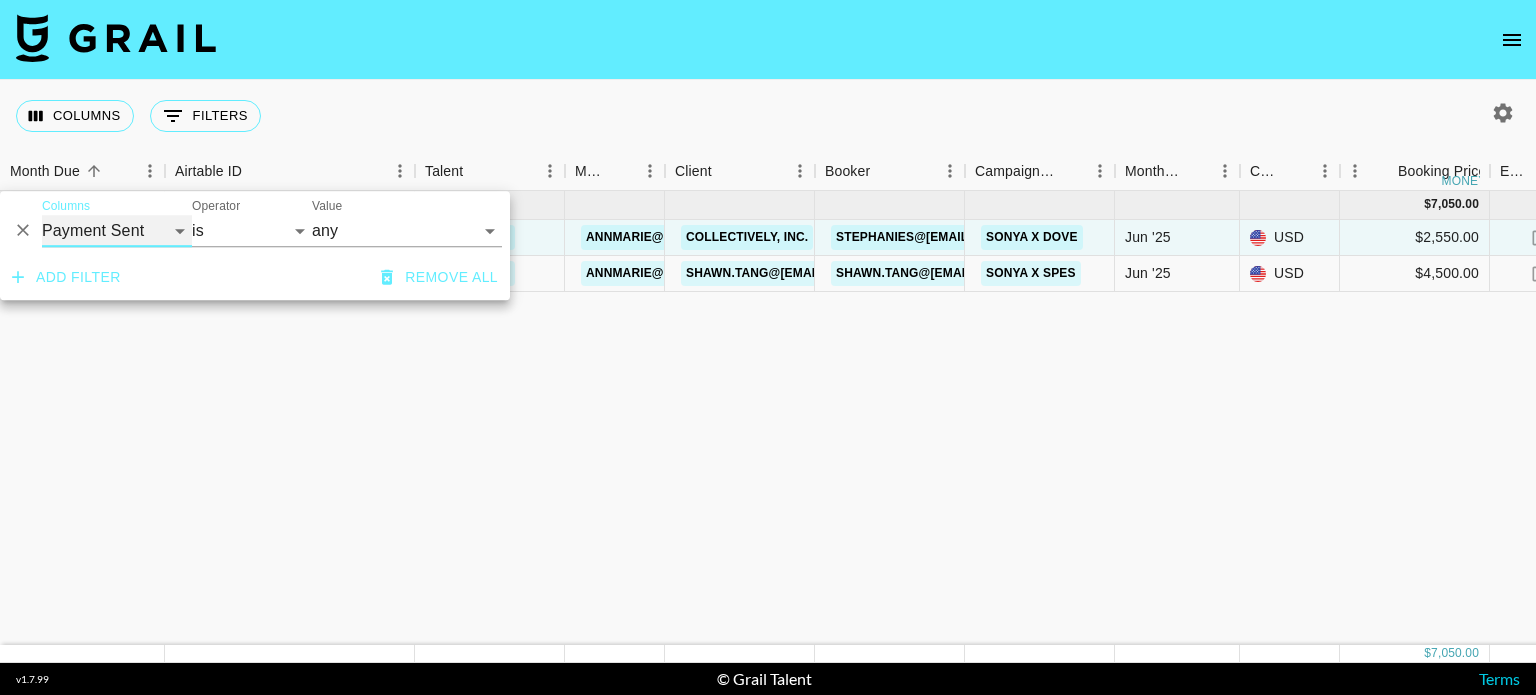 click on "Grail Platform ID Airtable ID Talent Manager Client Booker Campaign (Type) Date Created Created by Grail Team Month Due Currency Booking Price Creator Commmission Override External Commission Expenses: Remove Commission? Commission Status Video Link Boost Code Special Booking Type PO Number Invoice Notes Uniport Contact Email Contract File Payment Sent Payment Sent Date Invoice Link" at bounding box center [117, 231] 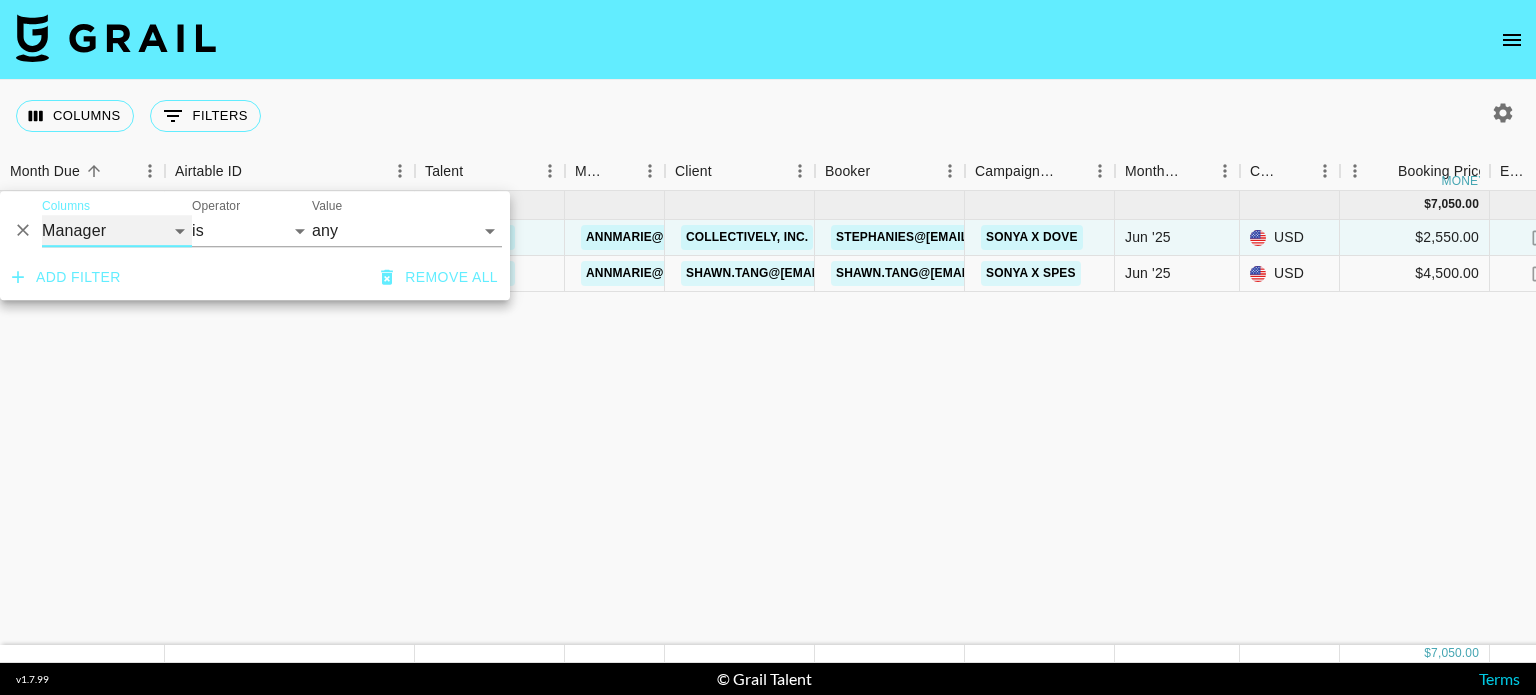 click on "Grail Platform ID Airtable ID Talent Manager Client Booker Campaign (Type) Date Created Created by Grail Team Month Due Currency Booking Price Creator Commmission Override External Commission Expenses: Remove Commission? Commission Status Video Link Boost Code Special Booking Type PO Number Invoice Notes Uniport Contact Email Contract File Payment Sent Payment Sent Date Invoice Link" at bounding box center [117, 231] 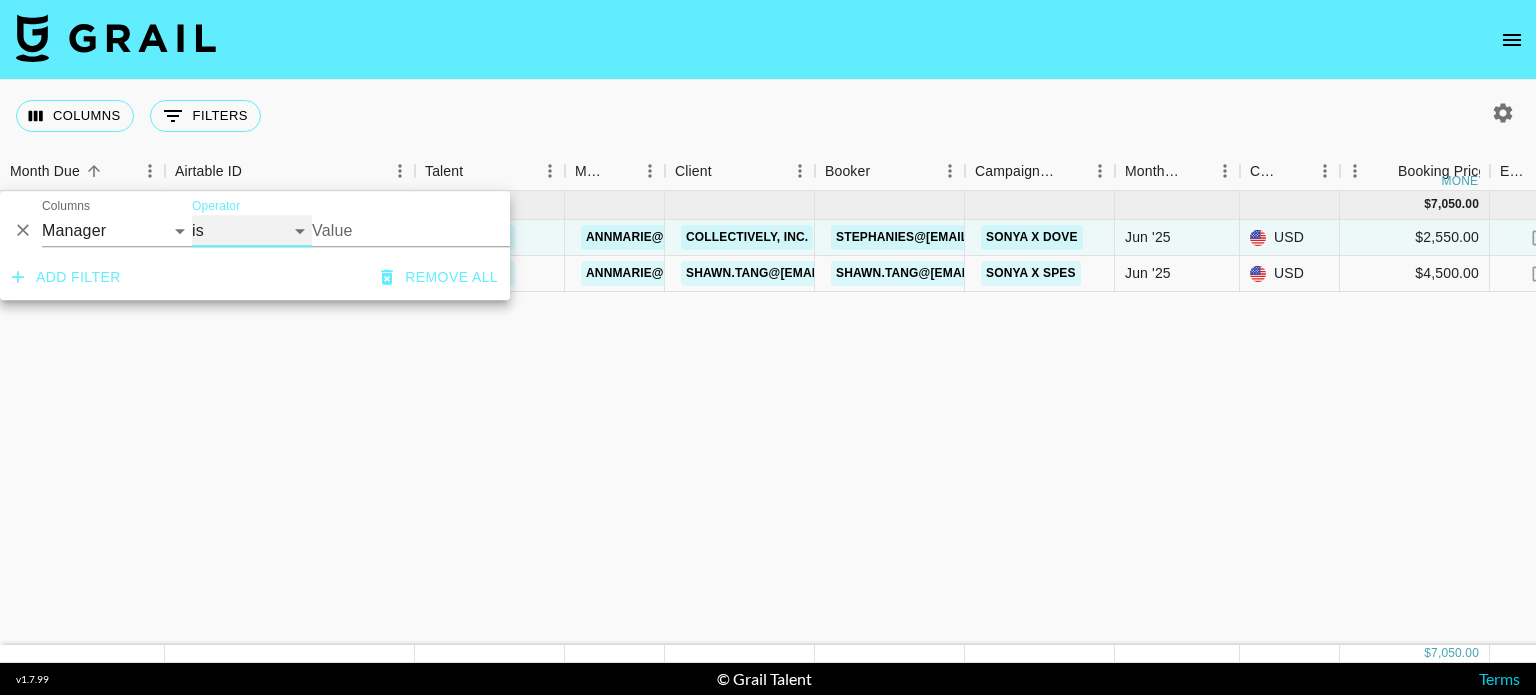 click on "is is not is any of is not any of" at bounding box center [252, 231] 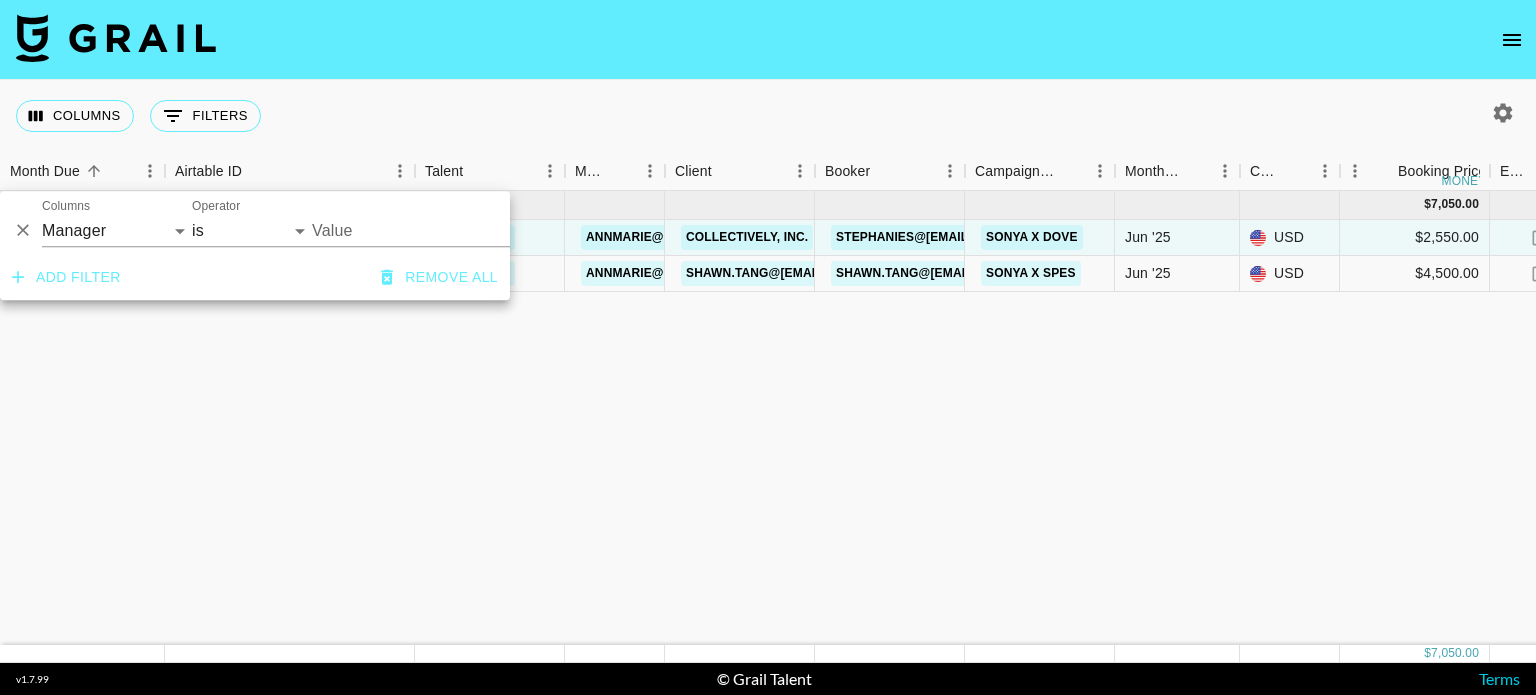 scroll, scrollTop: 0, scrollLeft: 104, axis: horizontal 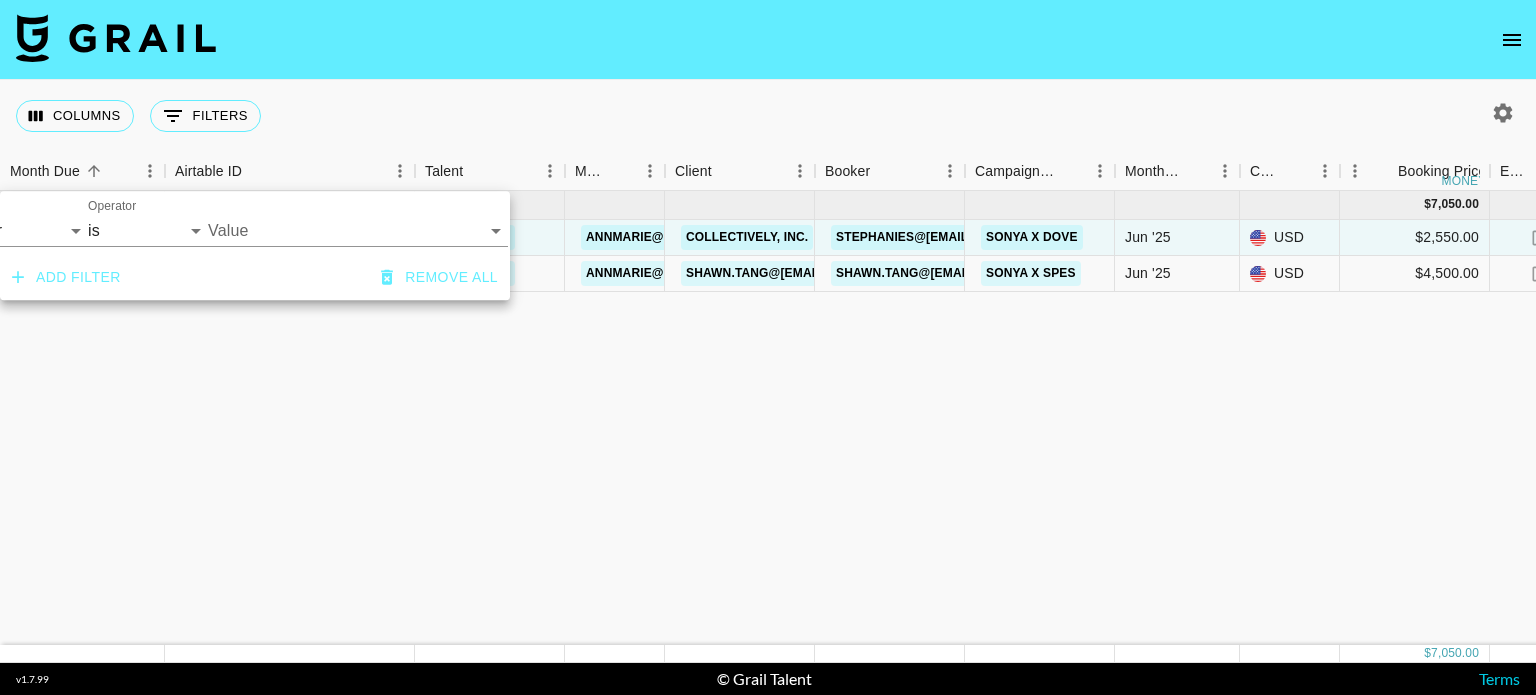 click on "Jun '25  ( 2 ) $ 7,050.00 $ 688.26 rec2KniNdTDSHAR9t [EMAIL] annmarie@[EMAIL] Collectively, Inc. stephanies@[EMAIL] Sonya x Dove Jun '25  USD $2,550.00 no $248.94 approved https://www.tiktok.com/@[EMAIL]/video/7510346831642119470?is_from_webapp=1&sender_device=pc&web_id=7455751110088590879 rDoGEa9CpzXBd4mjNrEppkJXn7331743709051591Influencer Services Agreement - Sonya Sed (Sonya Sed and Collectively) Unilever Dove Hair Always On Campaign '25 - US Mid.pdf no https://in.xero.com/qrV57uMNDiOiOhOz0wdmFVSdDZcI4cS4g09nUMzj recPX9PQvSoV0I4bp [EMAIL] annmarie@[EMAIL] shawn.tang@[EMAIL] shawn.tang@[EMAIL] Sonya x Spes Jun '25  USD $4,500.00 no $439.31 approved https://www.tiktok.com/@[EMAIL]/video/7517325744578596126?is_from_webapp=1&sender_device=pc&web_id=7455751110088590879 Complete_with_Docusign_@[EMAIL]_x_Spes_Cam.pdf yes 7/30/2025 https://in.xero.com/qyKx7tk5EDvbI1glUQs5hm9iwQdL84OptaDHWcy8" at bounding box center (1660, 418) 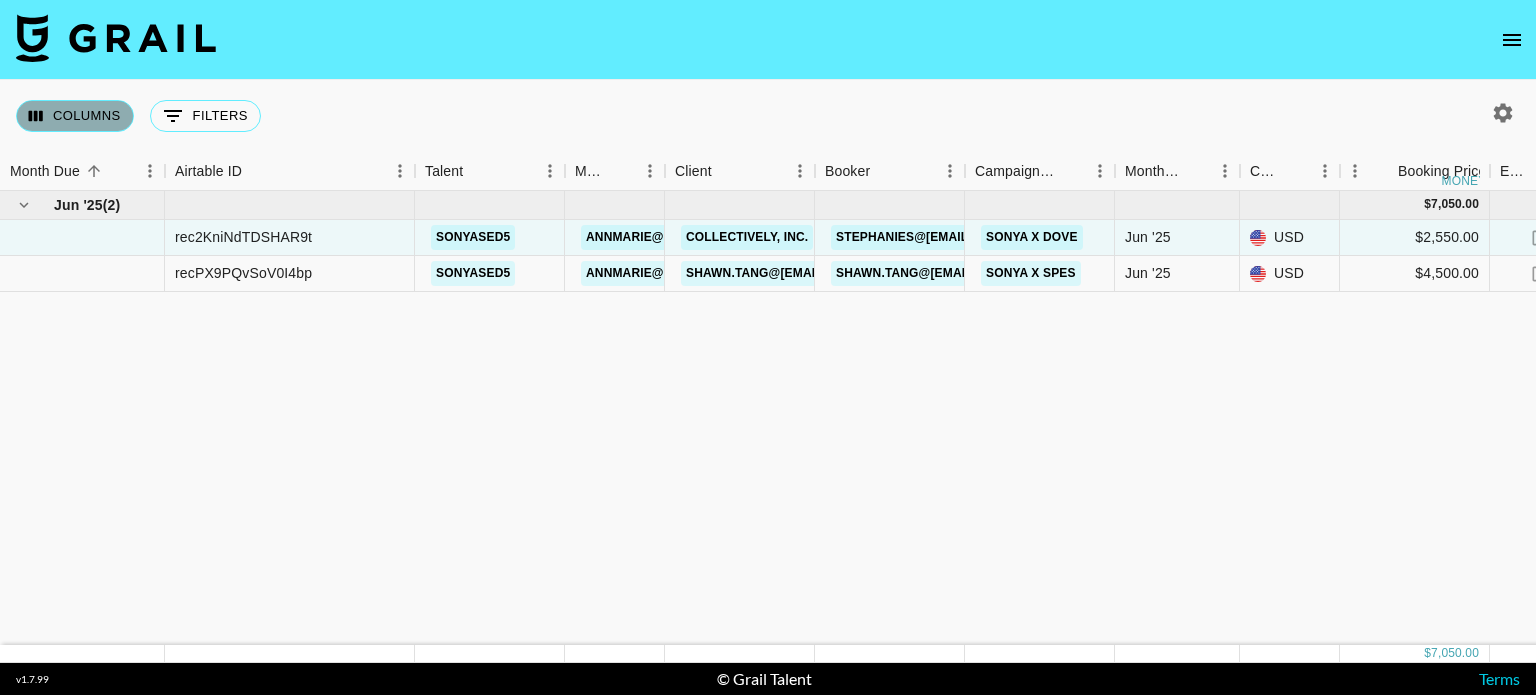 click on "Columns" at bounding box center [75, 116] 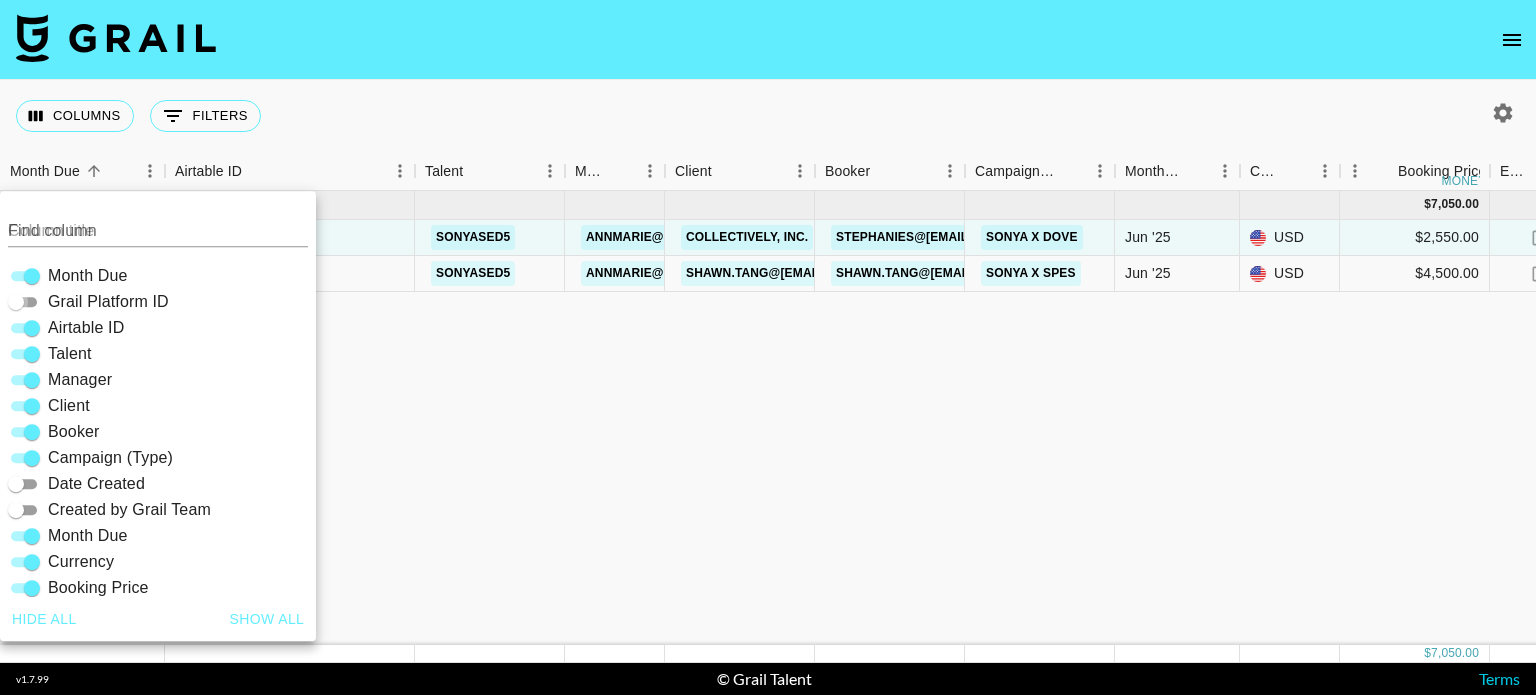 click on "Grail Platform ID" at bounding box center [16, 302] 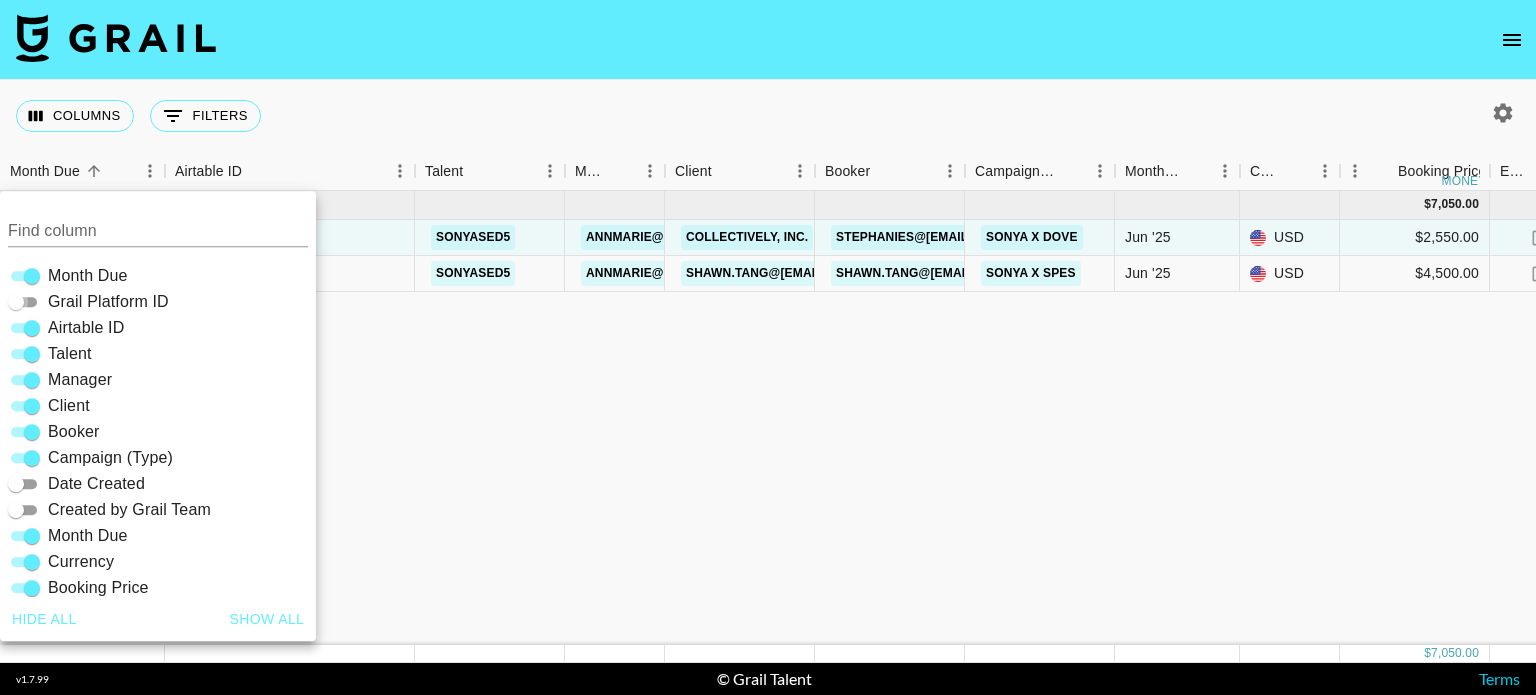 checkbox on "true" 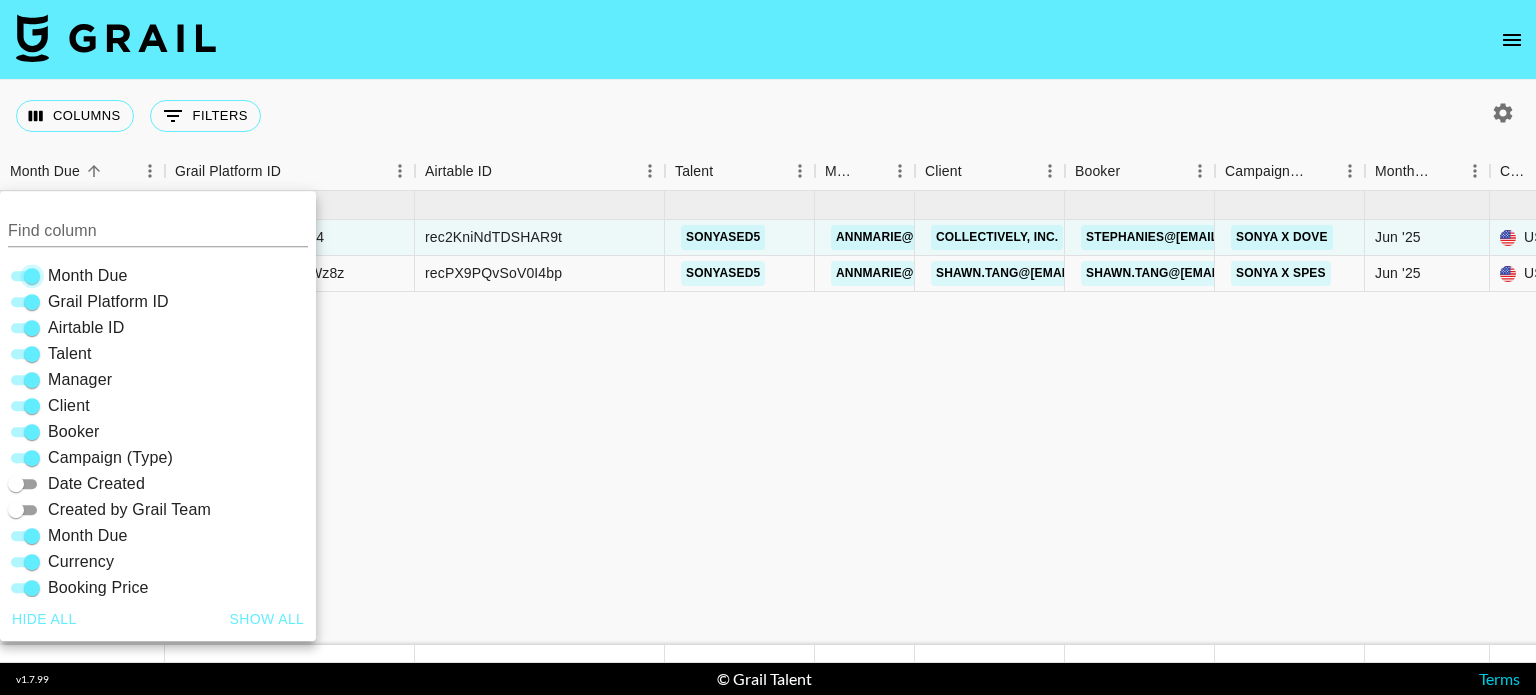click on "Month Due" at bounding box center [32, 276] 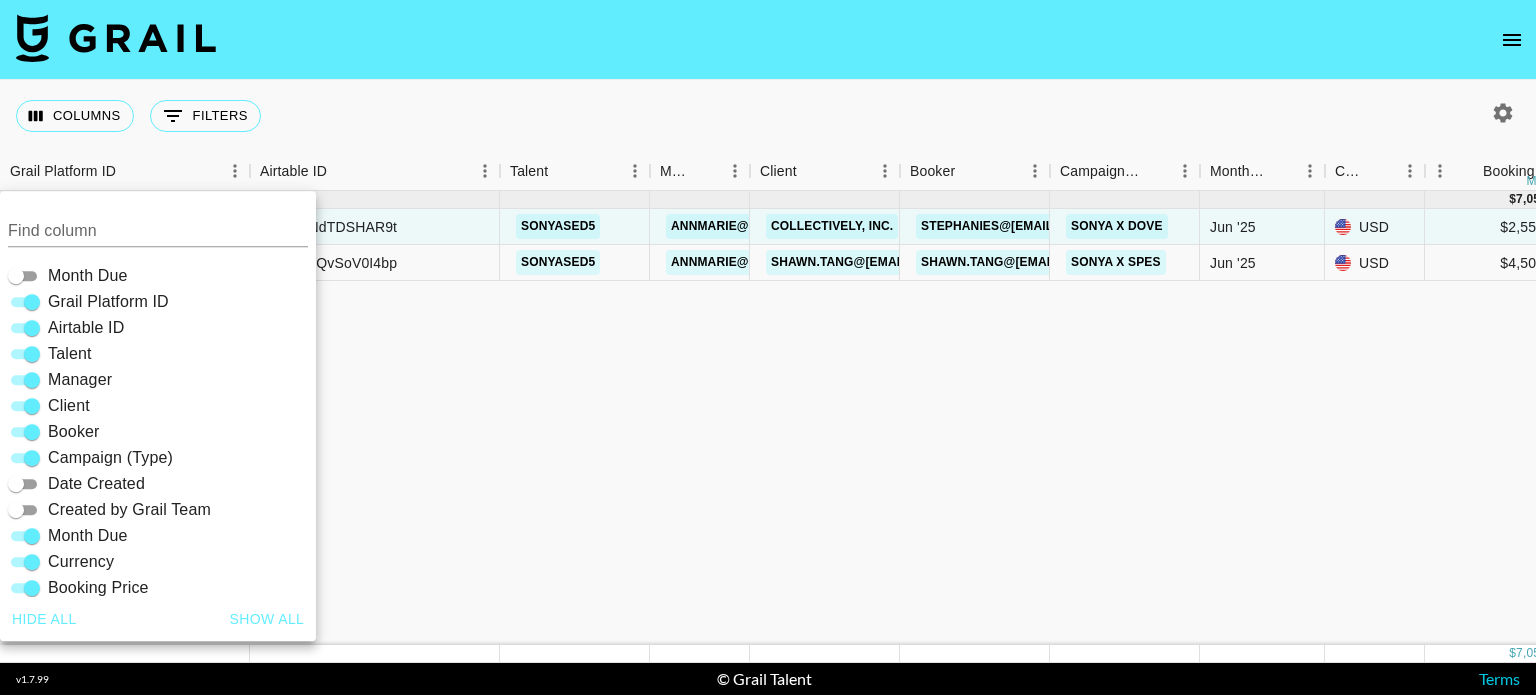 click on "Month Due" at bounding box center (16, 276) 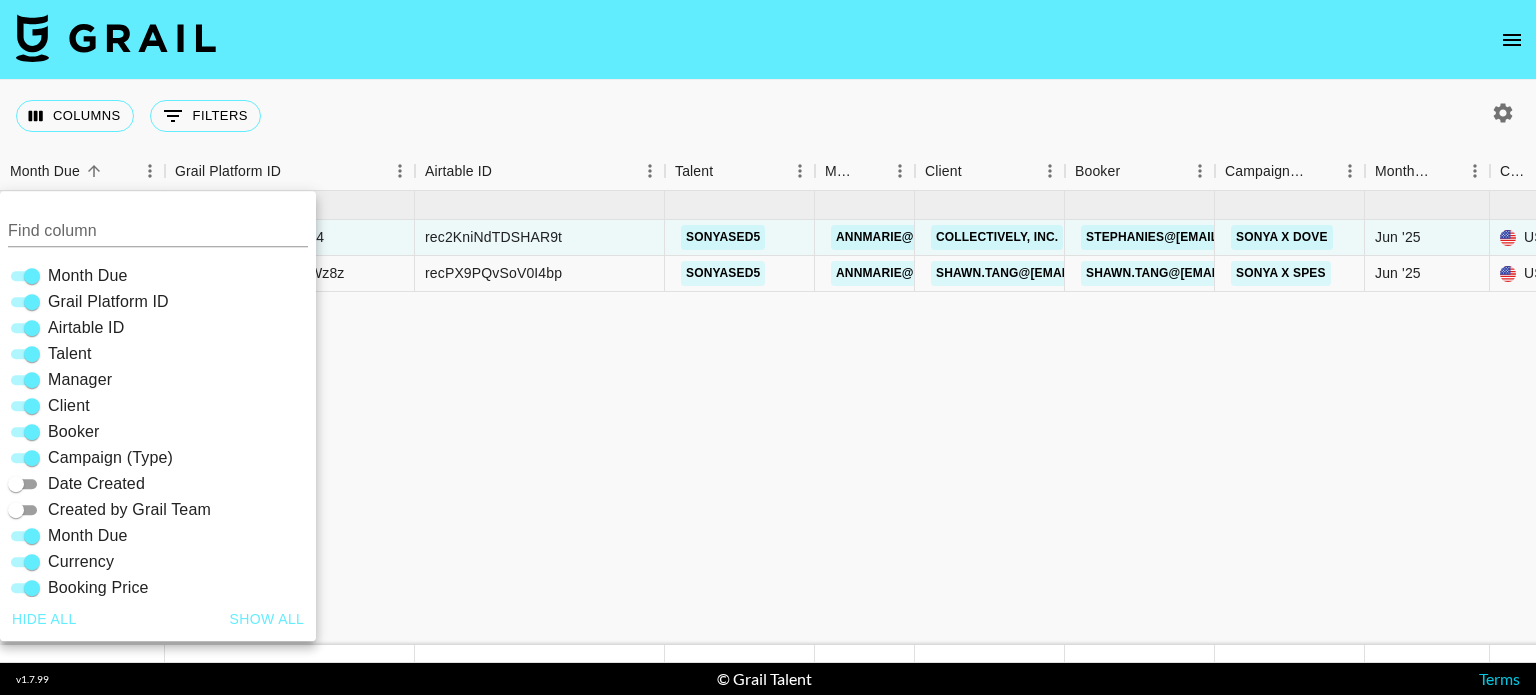click on "Columns 0 Filters + Booking" at bounding box center (768, 116) 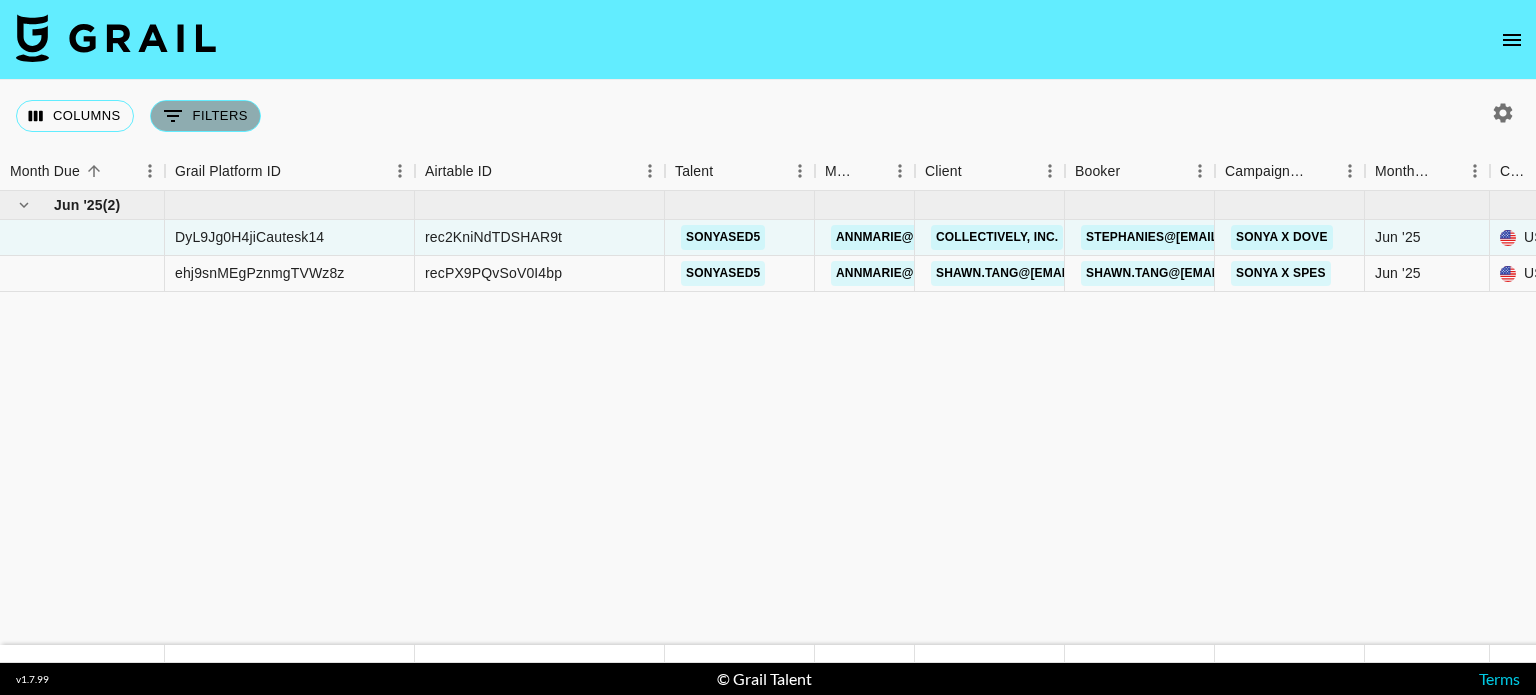 click on "0 Filters" at bounding box center (205, 116) 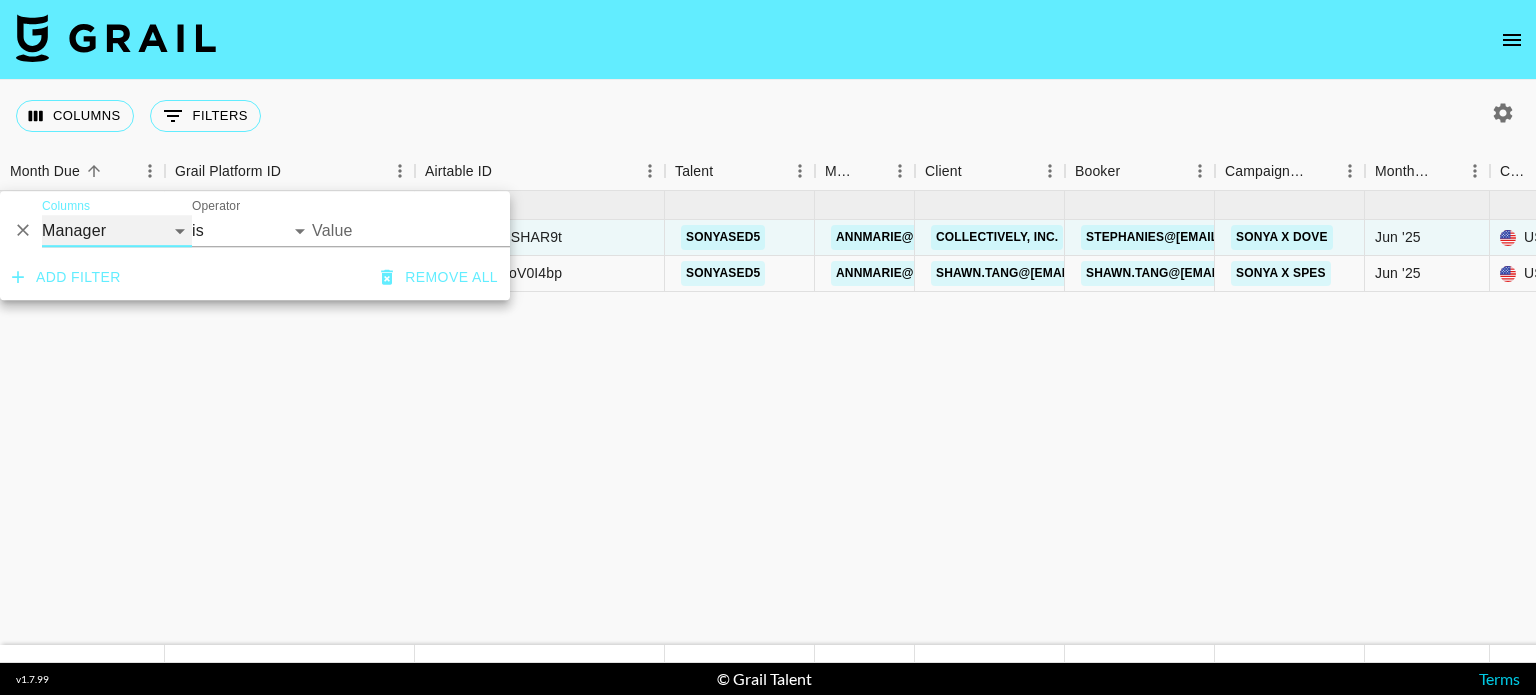 click on "Grail Platform ID Airtable ID Talent Manager Client Booker Campaign (Type) Date Created Created by Grail Team Month Due Currency Booking Price Creator Commmission Override External Commission Expenses: Remove Commission? Commission Status Video Link Boost Code Special Booking Type PO Number Invoice Notes Uniport Contact Email Contract File Payment Sent Payment Sent Date Invoice Link" at bounding box center (117, 231) 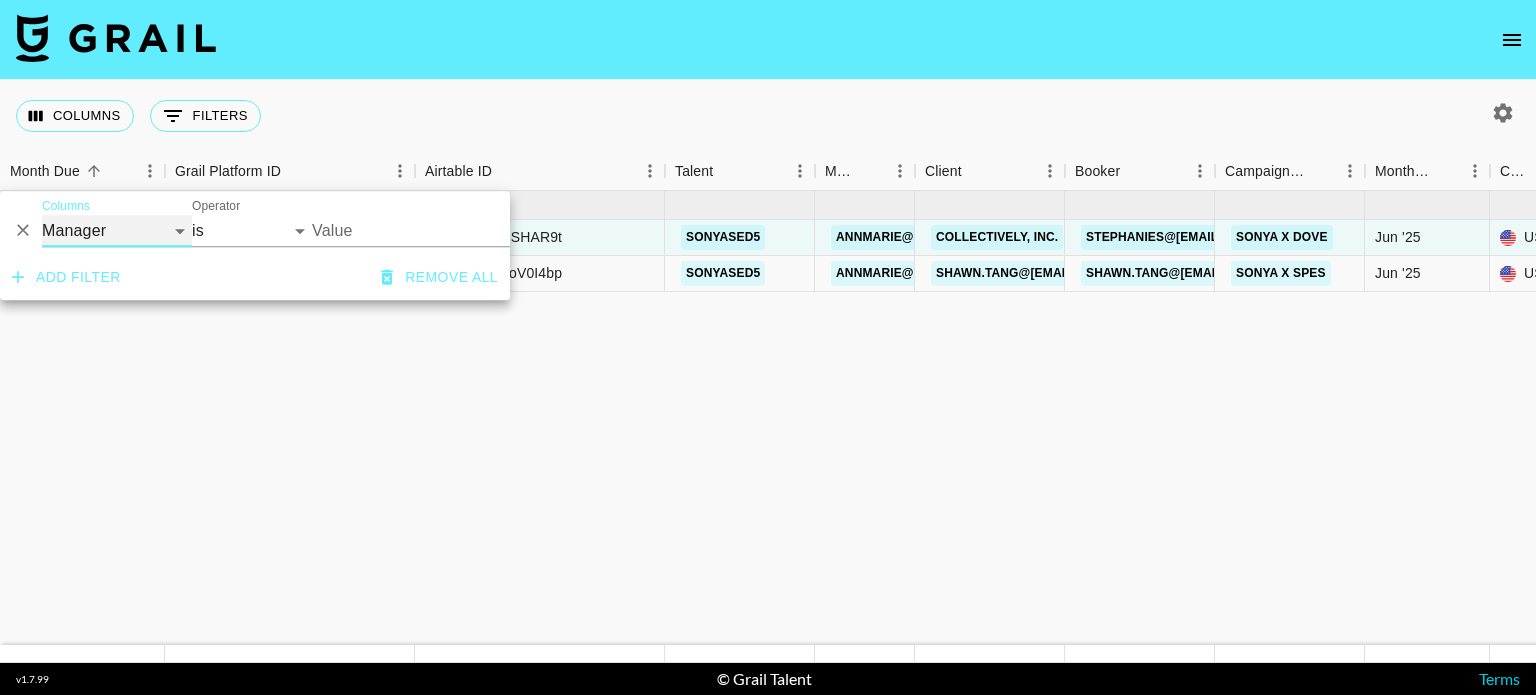 select on "talentName" 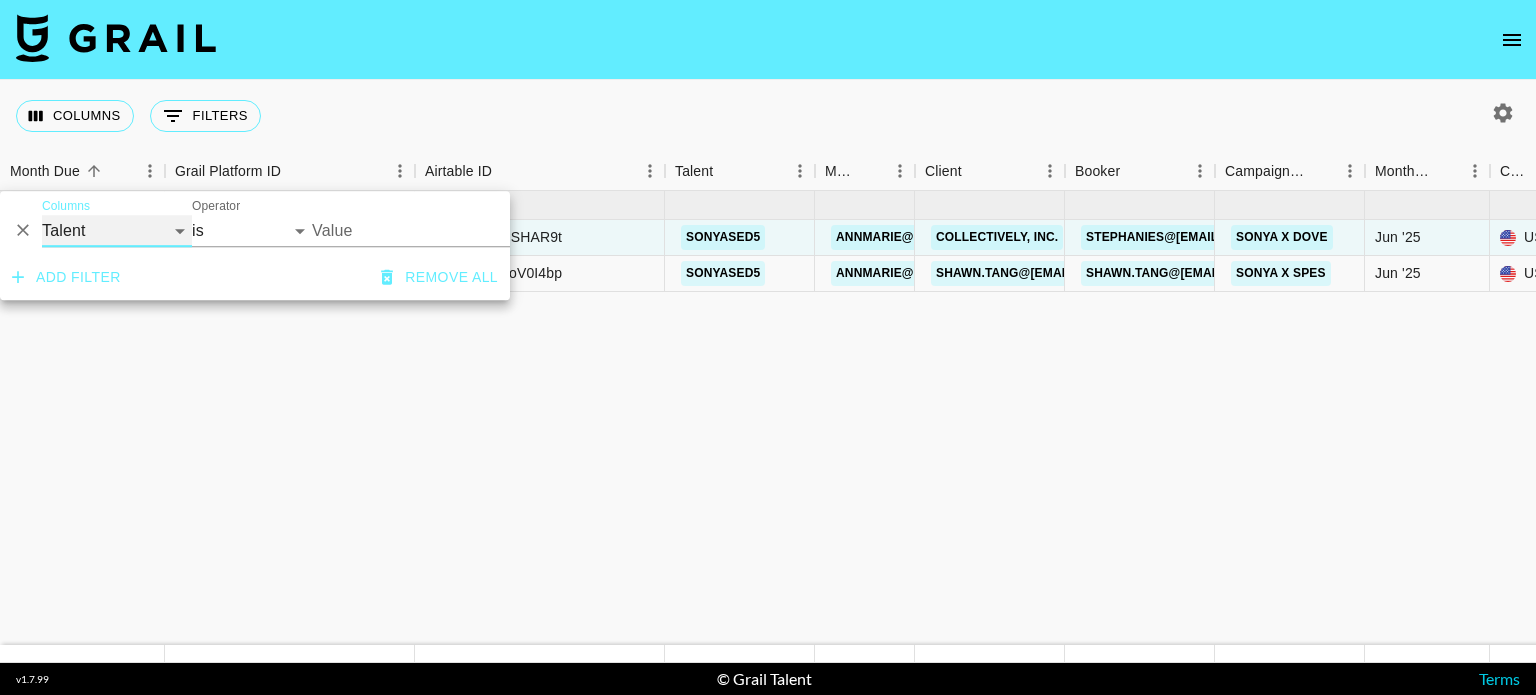 click on "Grail Platform ID Airtable ID Talent Manager Client Booker Campaign (Type) Date Created Created by Grail Team Month Due Currency Booking Price Creator Commmission Override External Commission Expenses: Remove Commission? Commission Status Video Link Boost Code Special Booking Type PO Number Invoice Notes Uniport Contact Email Contract File Payment Sent Payment Sent Date Invoice Link" at bounding box center (117, 231) 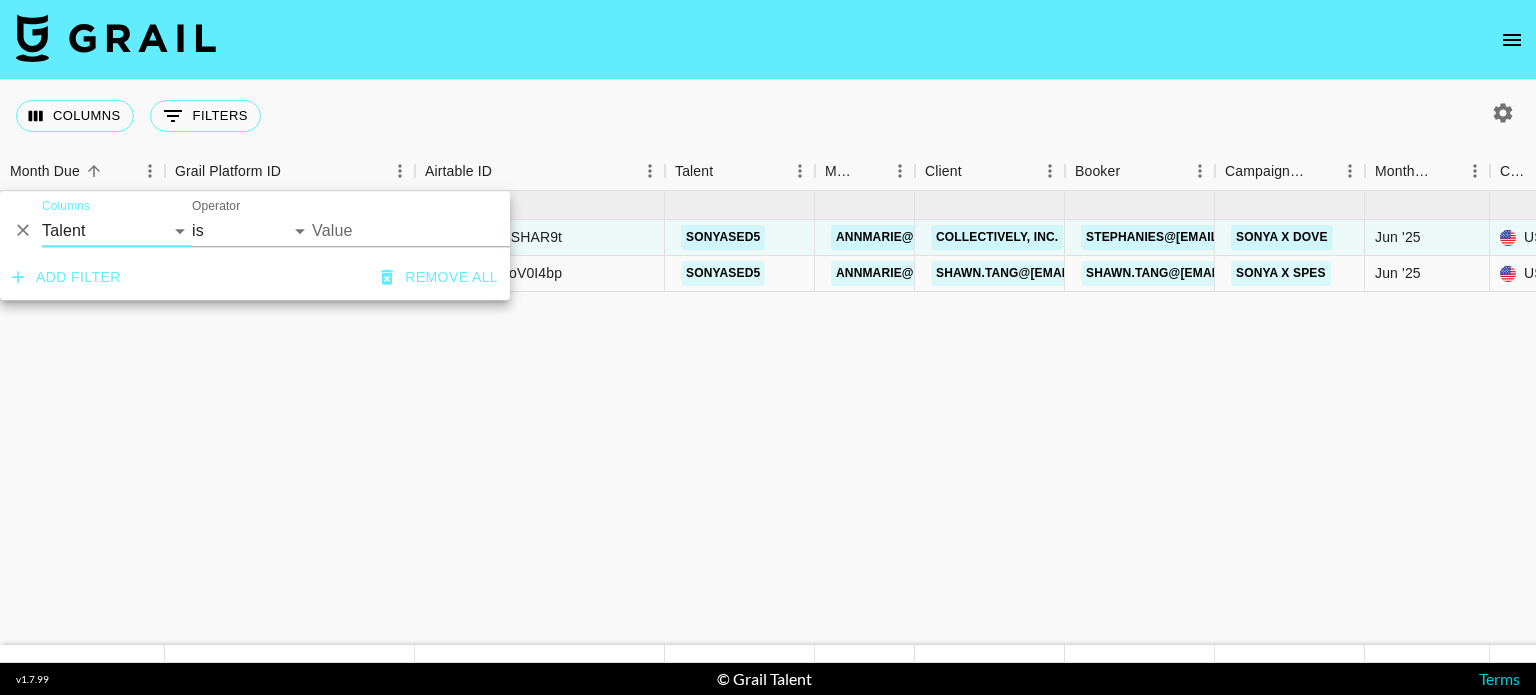 click on "Jun '25  ( 2 ) $ 7,050.00 $ 688.26 DyL9Jg0H4jiCautesk14 rec2KniNdTDSHAR9t [EMAIL] annmarie@[EMAIL] Collectively, Inc. stephanies@[EMAIL] Sonya x Dove Jun '25  USD $2,550.00 no $248.94 approved https://www.tiktok.com/@[EMAIL]/video/7510346831642119470?is_from_webapp=1&sender_device=pc&web_id=7455751110088590879 rDoGEa9CpzXBd4mjNrEppkJXn7331743709051591Influencer Services Agreement - Sonya Sed (Sonya Sed and Collectively) Unilever Dove Hair Always On Campaign '25 - US Mid.pdf no https://in.xero.com/qrV57uMNDiOiOhOz0wdmFVSdDZcI4cS4g09nUMzj ehj9snMEgPznmgTVWz8z recPX9PQvSoV0I4bp [EMAIL] annmarie@[EMAIL] shawn.tang@[EMAIL] shawn.tang@[EMAIL] Sonya x Spes Jun '25  USD $4,500.00 no $439.31 approved https://www.tiktok.com/@[EMAIL]/video/7517325744578596126?is_from_webapp=1&sender_device=pc&web_id=7455751110088590879 Complete_with_Docusign_@[EMAIL]_x_Spes_Cam.pdf yes 7/30/2025 https://in.xero.com/qyKx7tk5EDvbI1glUQs5hm9iwQdL84OptaDHWcy8" at bounding box center [1785, 418] 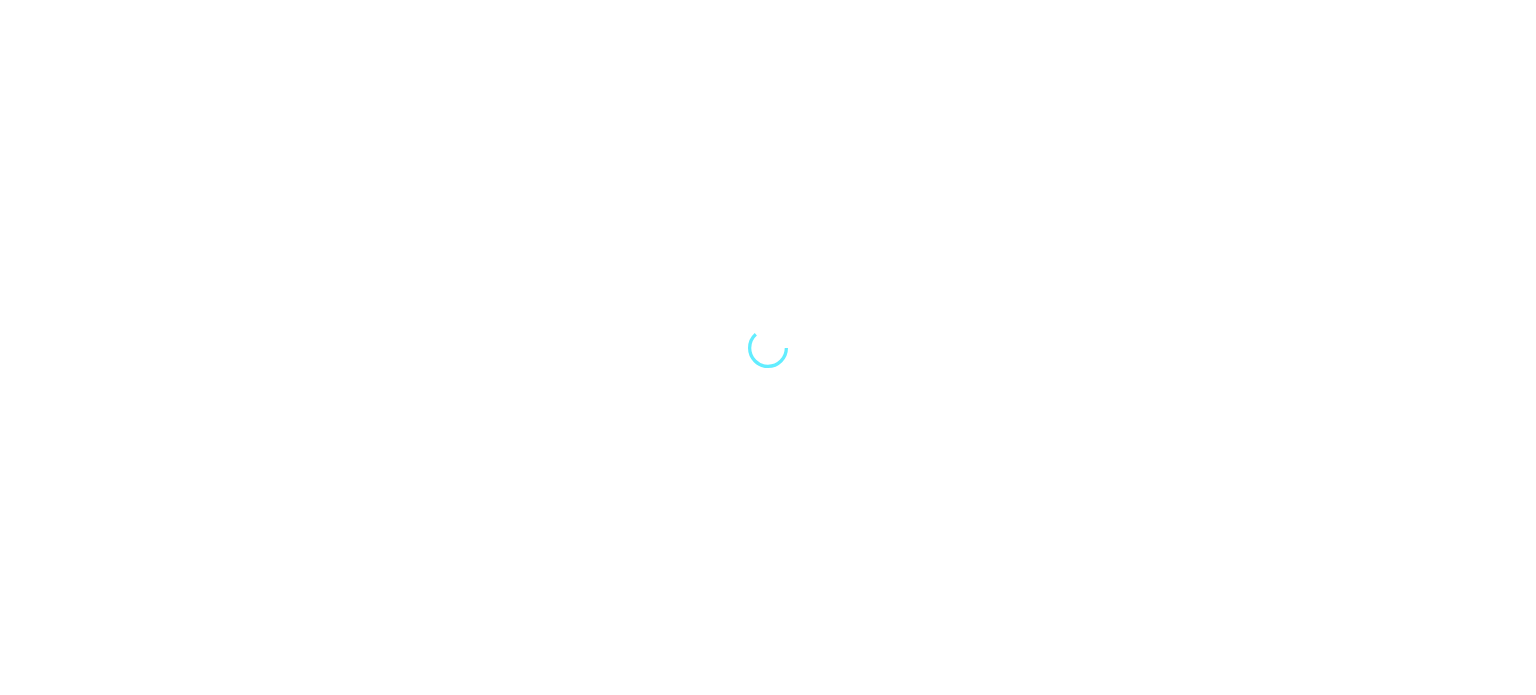 scroll, scrollTop: 0, scrollLeft: 0, axis: both 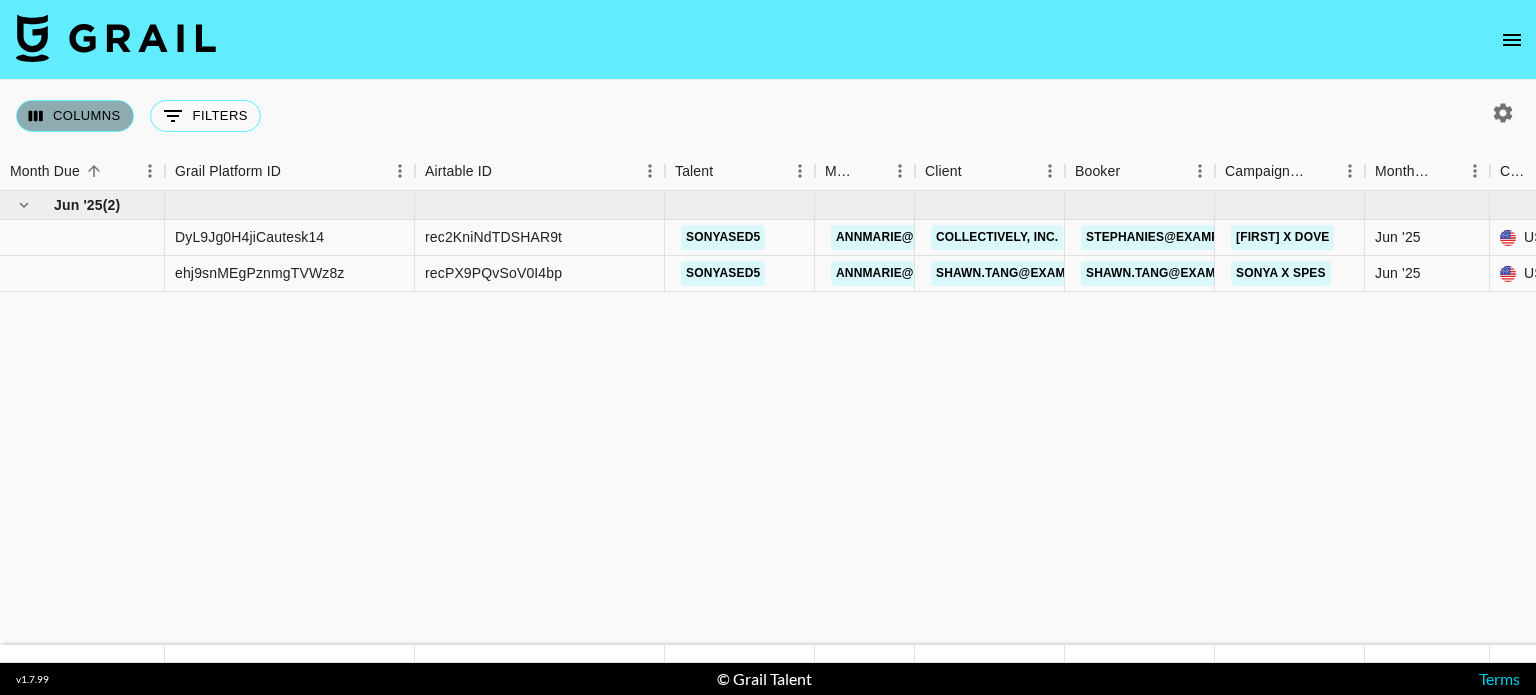 click on "Columns" at bounding box center [75, 116] 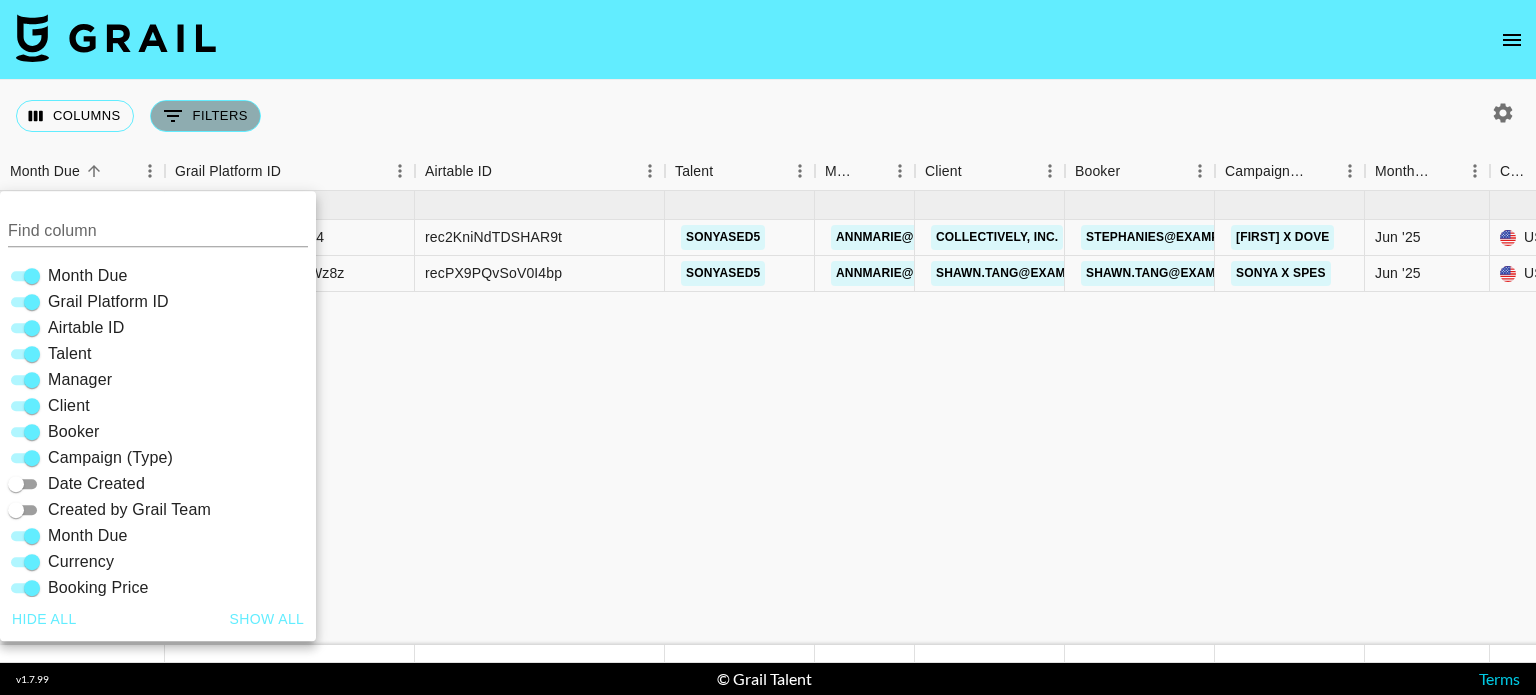 click on "0 Filters" at bounding box center [205, 116] 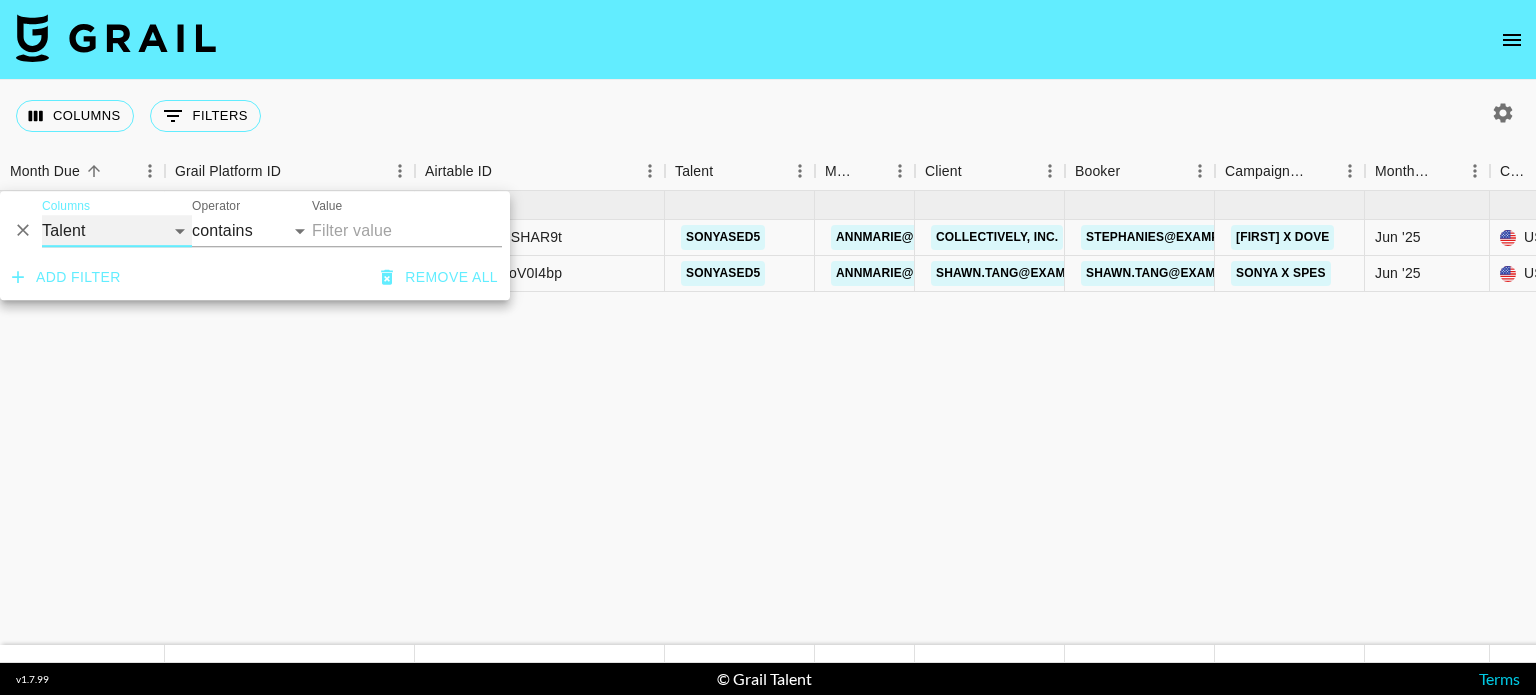click on "Grail Platform ID Airtable ID Talent Manager Client Booker Campaign (Type) Date Created Created by Grail Team Month Due Currency Booking Price Creator Commmission Override External Commission Expenses: Remove Commission? Commission Status Video Link Boost Code Special Booking Type PO Number Invoice Notes Uniport Contact Email Contract File Payment Sent Payment Sent Date Invoice Link" at bounding box center [117, 231] 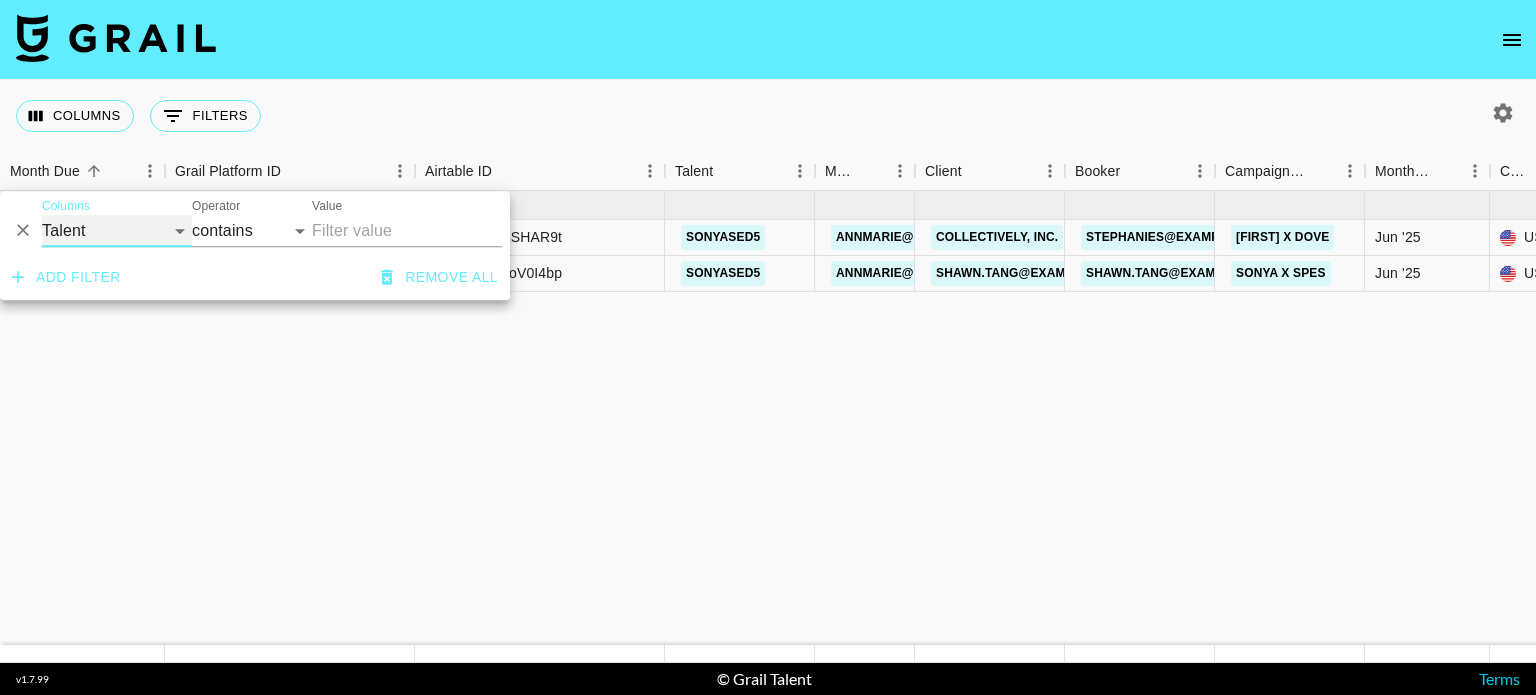 select on "monthDue2" 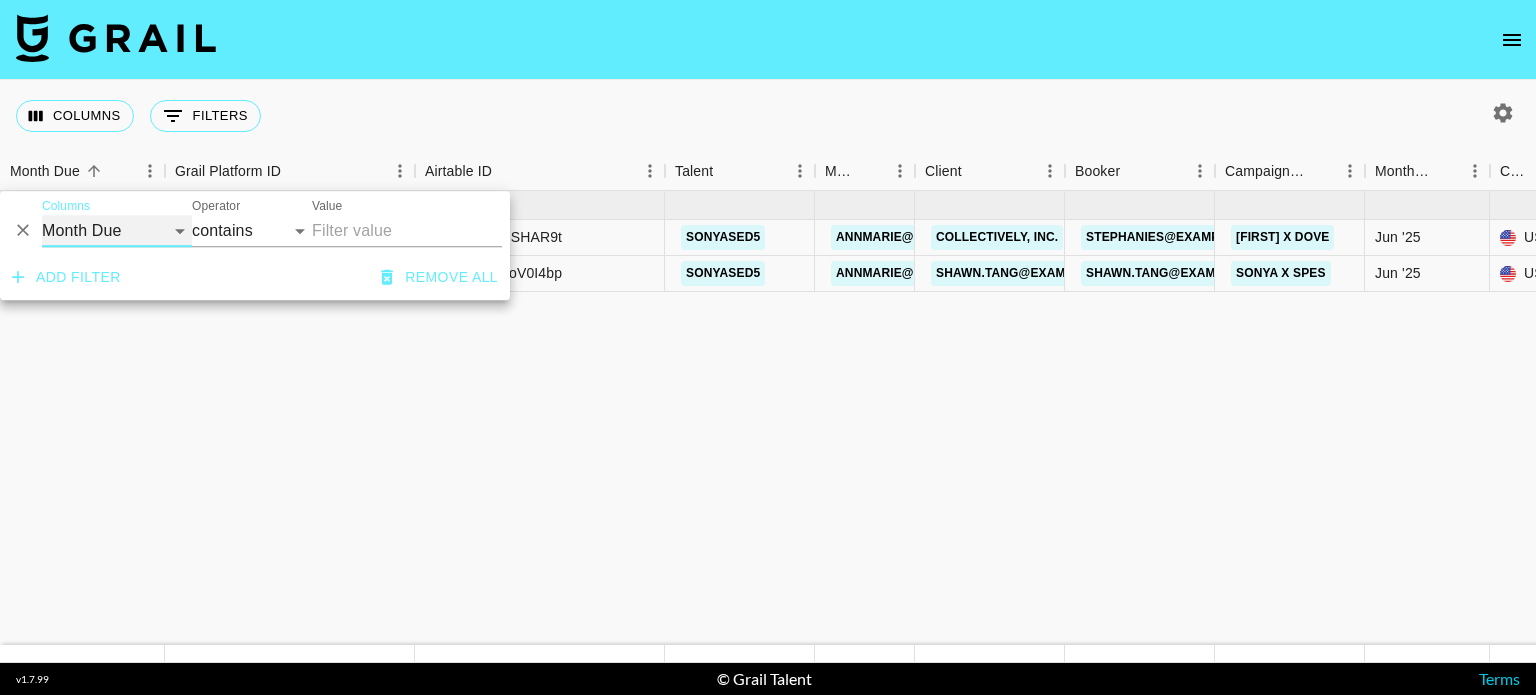 click on "Grail Platform ID Airtable ID Talent Manager Client Booker Campaign (Type) Date Created Created by Grail Team Month Due Currency Booking Price Creator Commmission Override External Commission Expenses: Remove Commission? Commission Status Video Link Boost Code Special Booking Type PO Number Invoice Notes Uniport Contact Email Contract File Payment Sent Payment Sent Date Invoice Link" at bounding box center [117, 231] 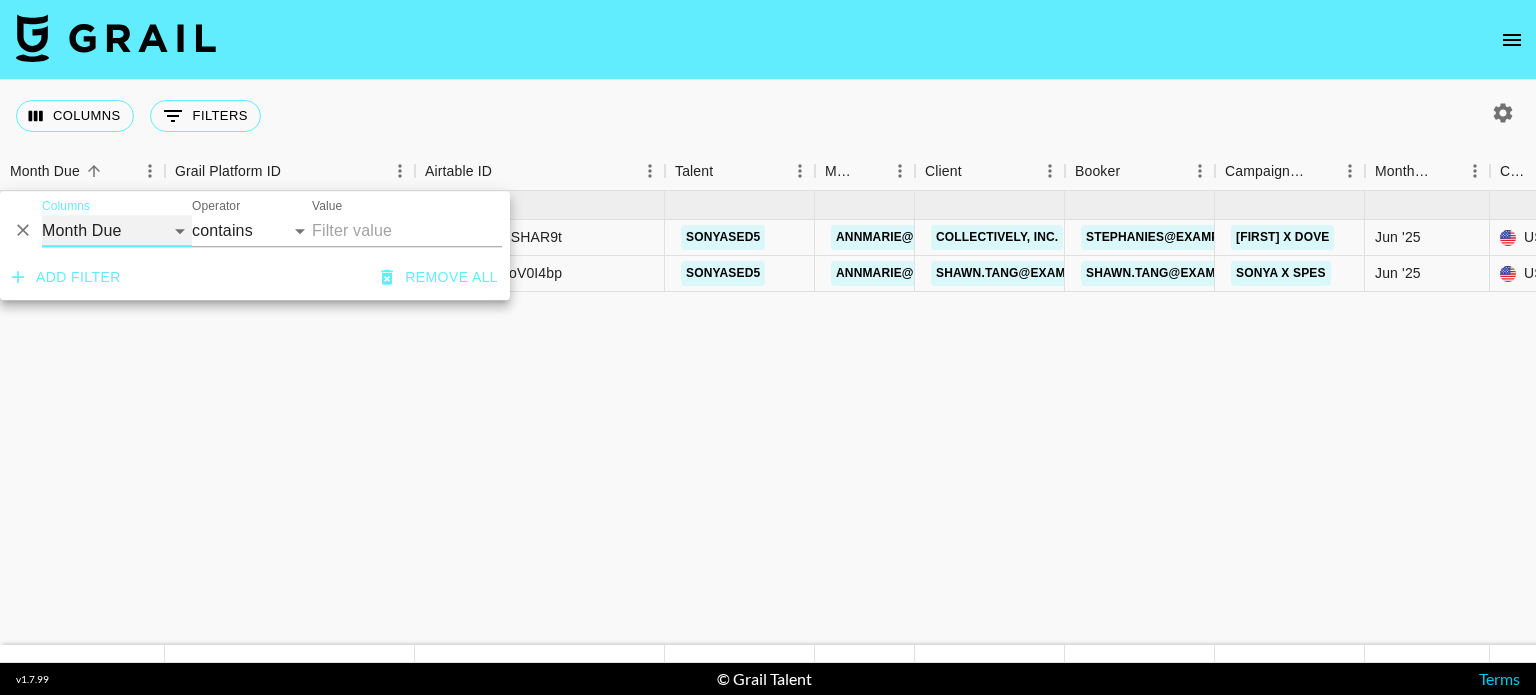 select on "is" 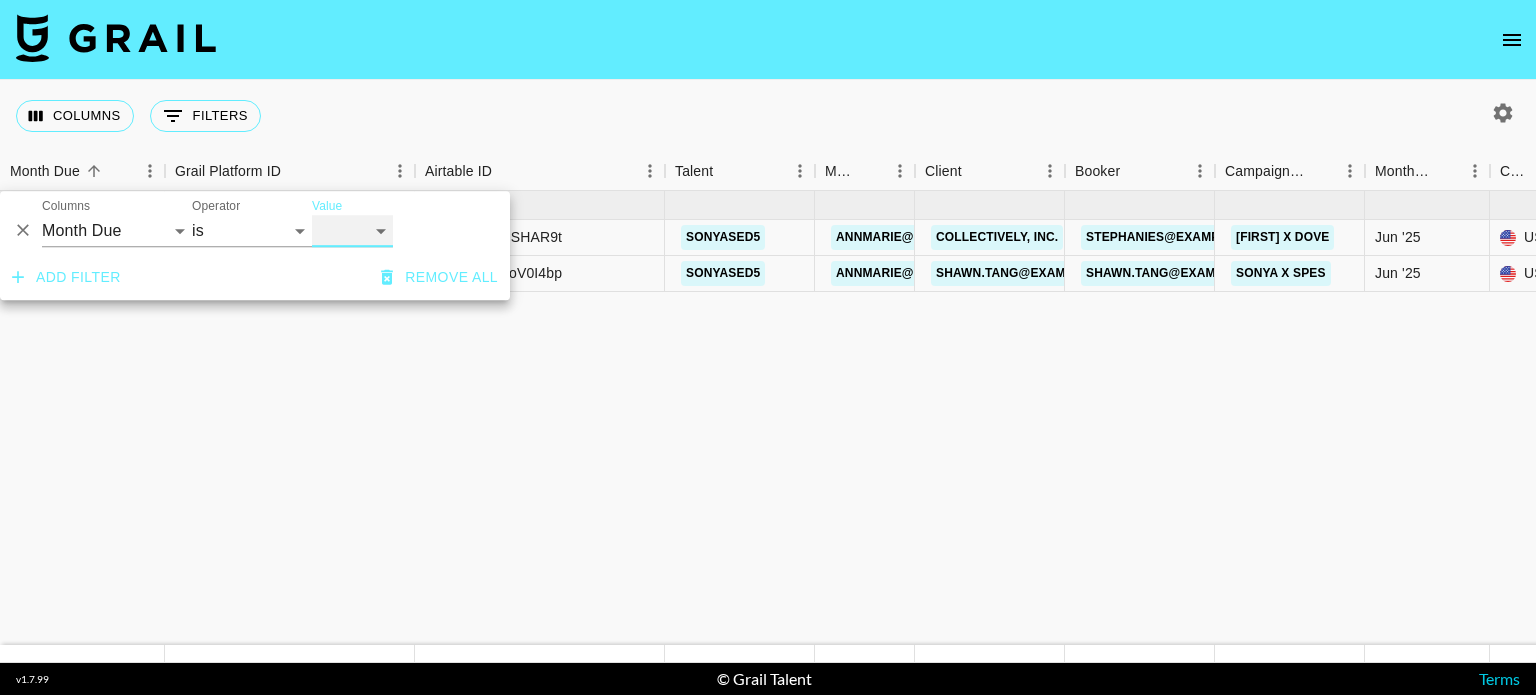 click on "Aug '26 Jul '26 Jun '26 May '26 Apr '26 Mar '26 Feb '26 Jan '26 Dec '25 Nov '25 Oct '25 Sep '25 Aug '25 Jul '25 Jun '25 May '25 Apr '25 Mar '25 Feb '25 Jan '25 Dec '24 Nov '24 Oct '24 Sep '24 Aug '24" at bounding box center [352, 231] 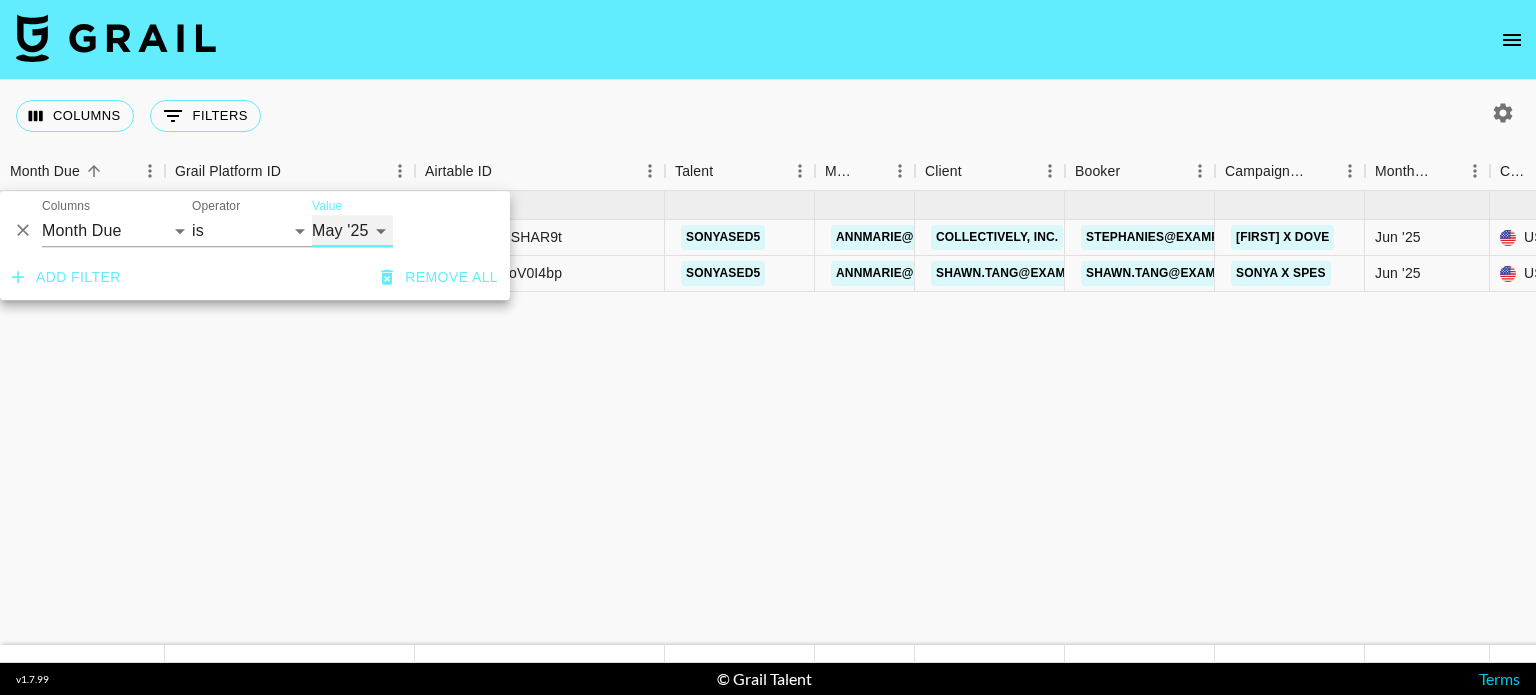 click on "Aug '26 Jul '26 Jun '26 May '26 Apr '26 Mar '26 Feb '26 Jan '26 Dec '25 Nov '25 Oct '25 Sep '25 Aug '25 Jul '25 Jun '25 May '25 Apr '25 Mar '25 Feb '25 Jan '25 Dec '24 Nov '24 Oct '24 Sep '24 Aug '24" at bounding box center [352, 231] 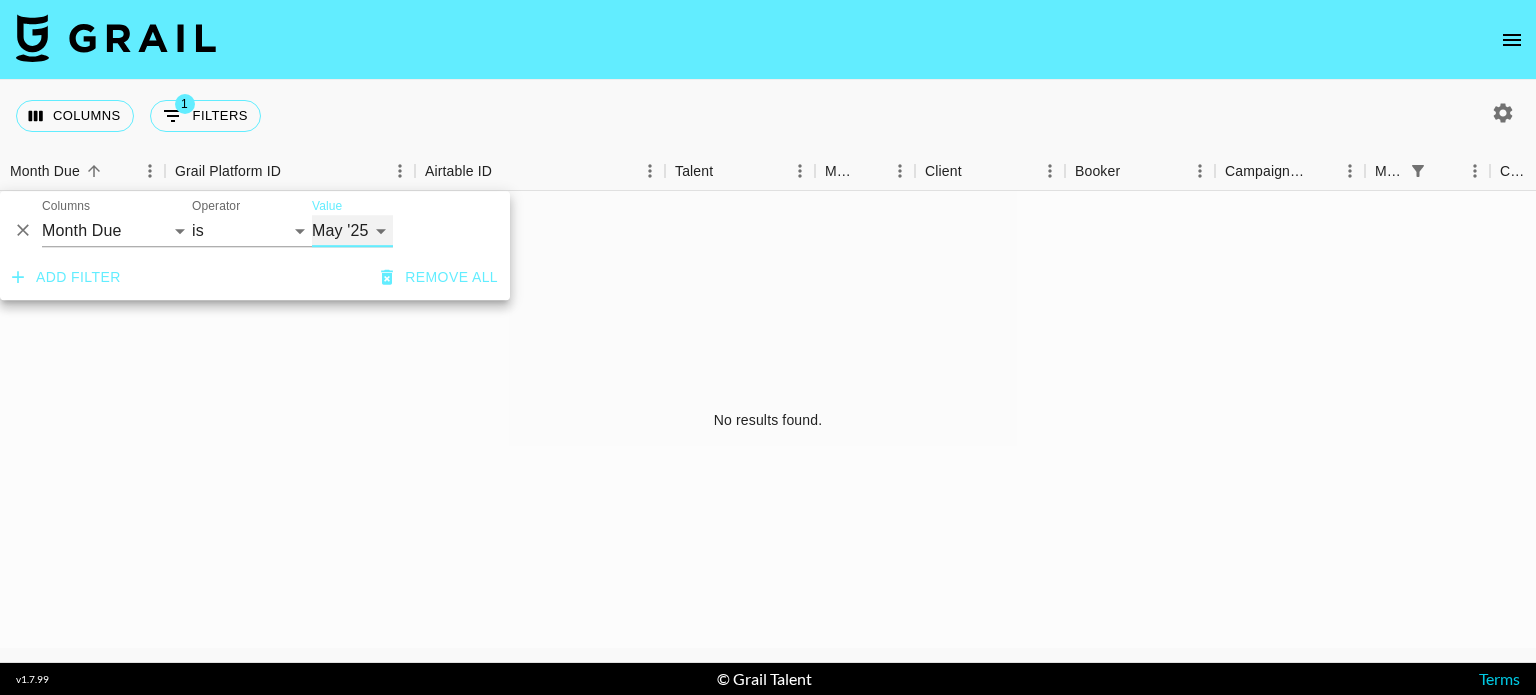 click on "Aug '26 Jul '26 Jun '26 May '26 Apr '26 Mar '26 Feb '26 Jan '26 Dec '25 Nov '25 Oct '25 Sep '25 Aug '25 Jul '25 Jun '25 May '25 Apr '25 Mar '25 Feb '25 Jan '25 Dec '24 Nov '24 Oct '24 Sep '24 Aug '24" at bounding box center (352, 231) 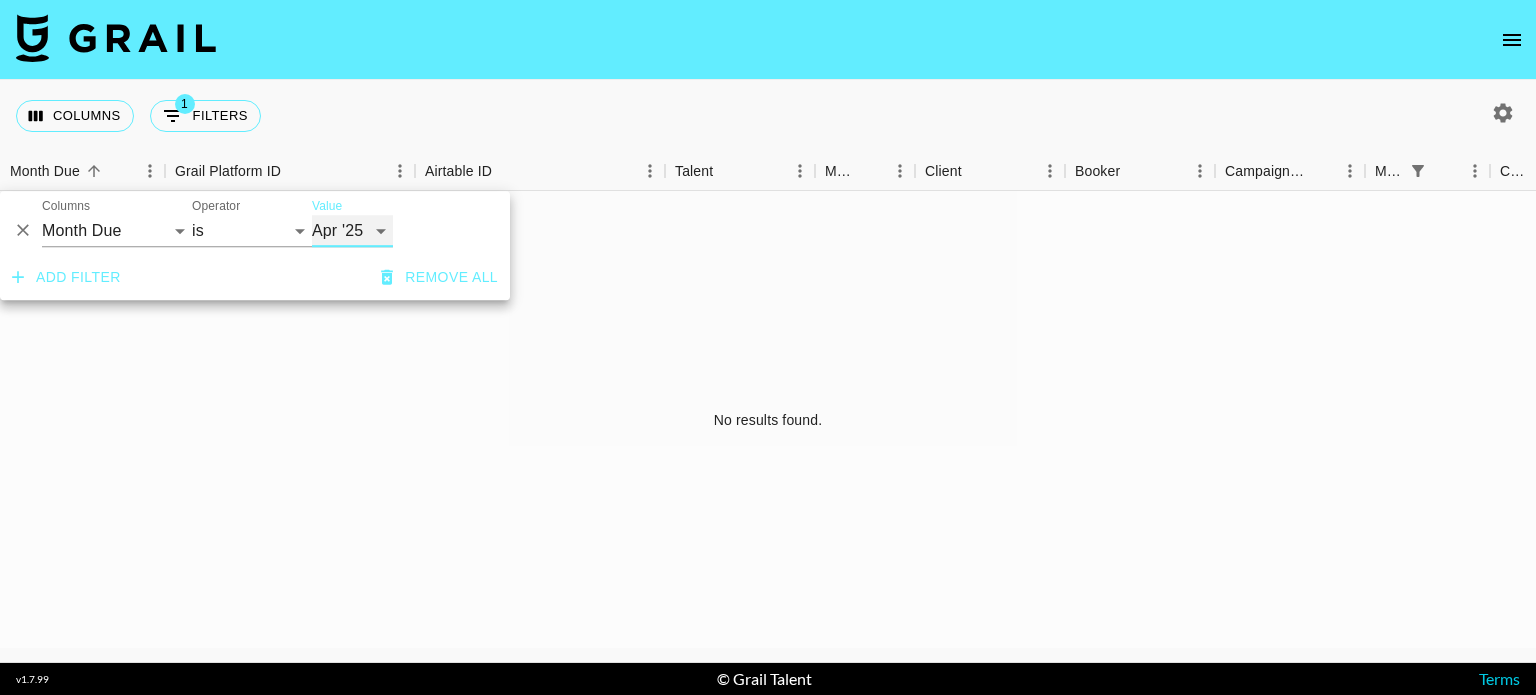 click on "Aug '26 Jul '26 Jun '26 May '26 Apr '26 Mar '26 Feb '26 Jan '26 Dec '25 Nov '25 Oct '25 Sep '25 Aug '25 Jul '25 Jun '25 May '25 Apr '25 Mar '25 Feb '25 Jan '25 Dec '24 Nov '24 Oct '24 Sep '24 Aug '24" at bounding box center (352, 231) 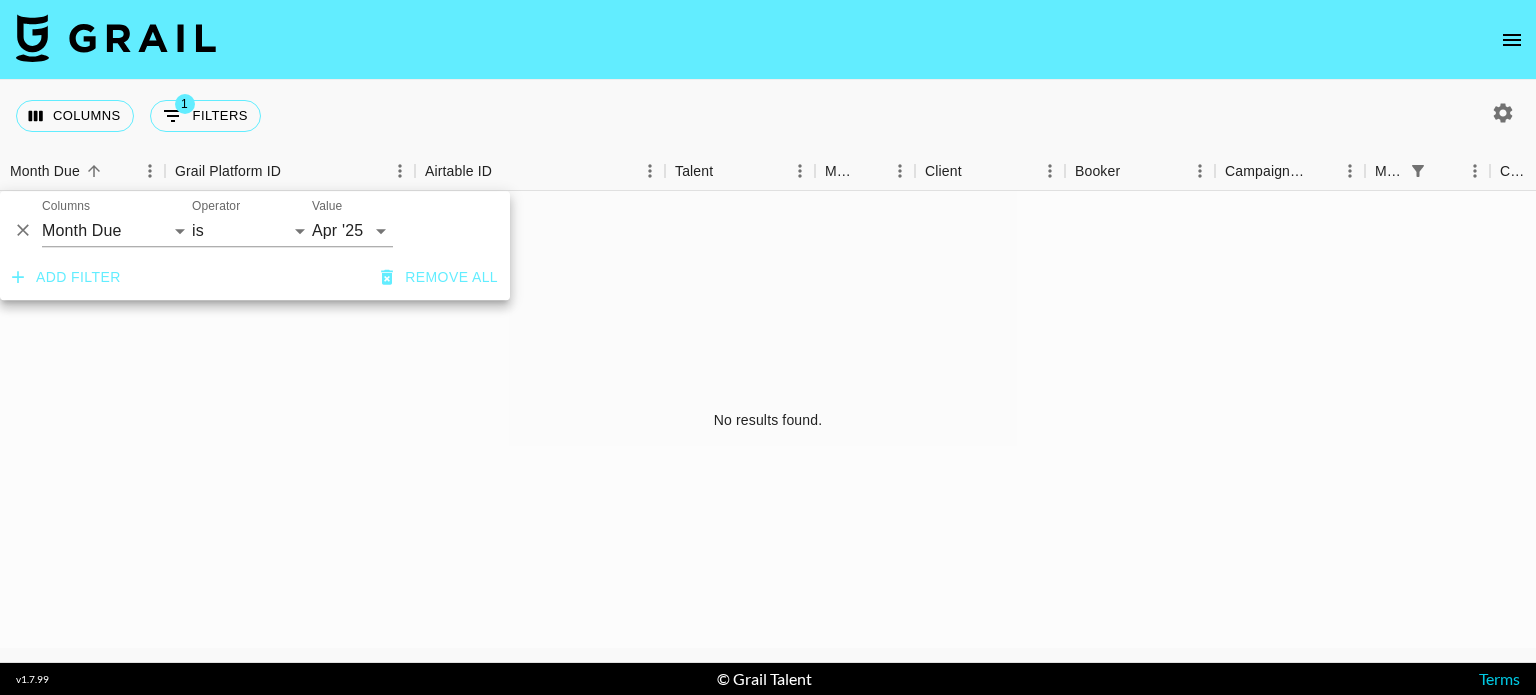 click on "No results found." at bounding box center [768, 419] 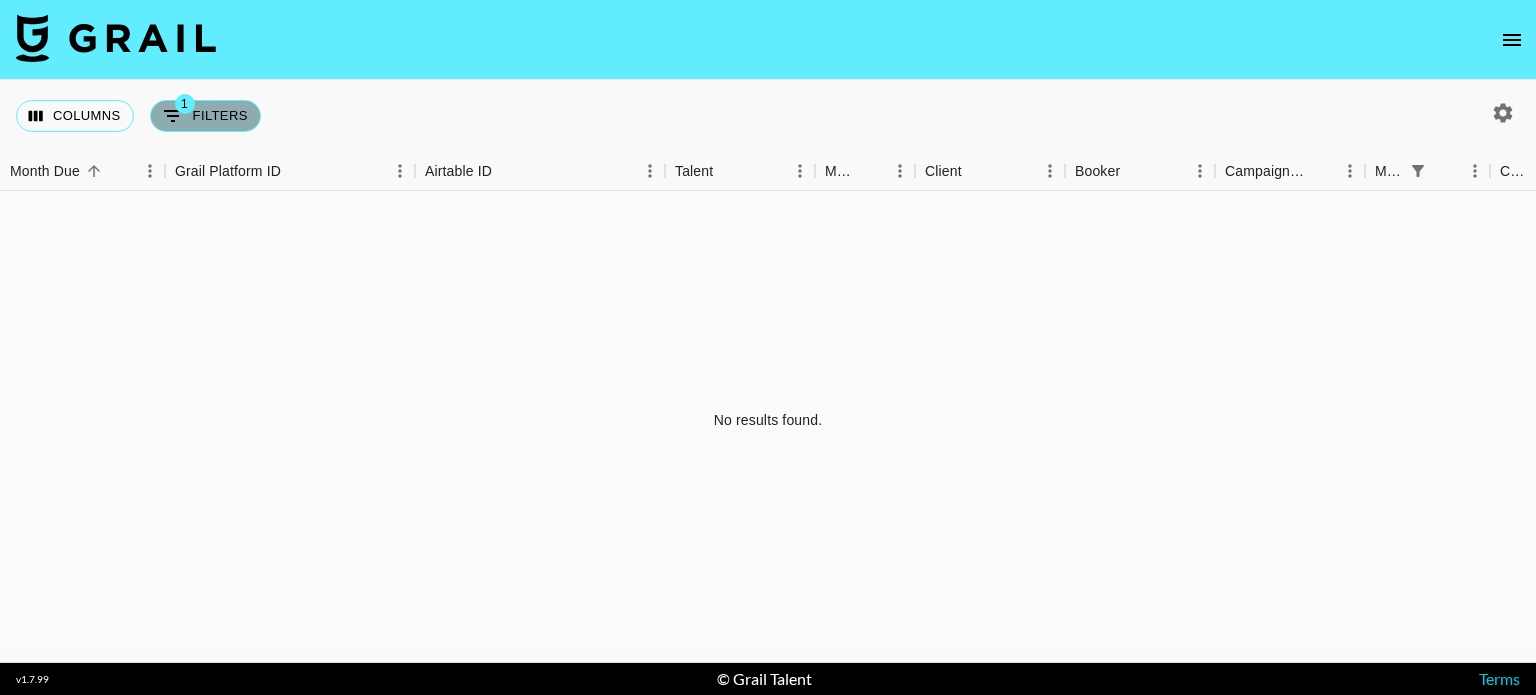 click on "1 Filters" at bounding box center (205, 116) 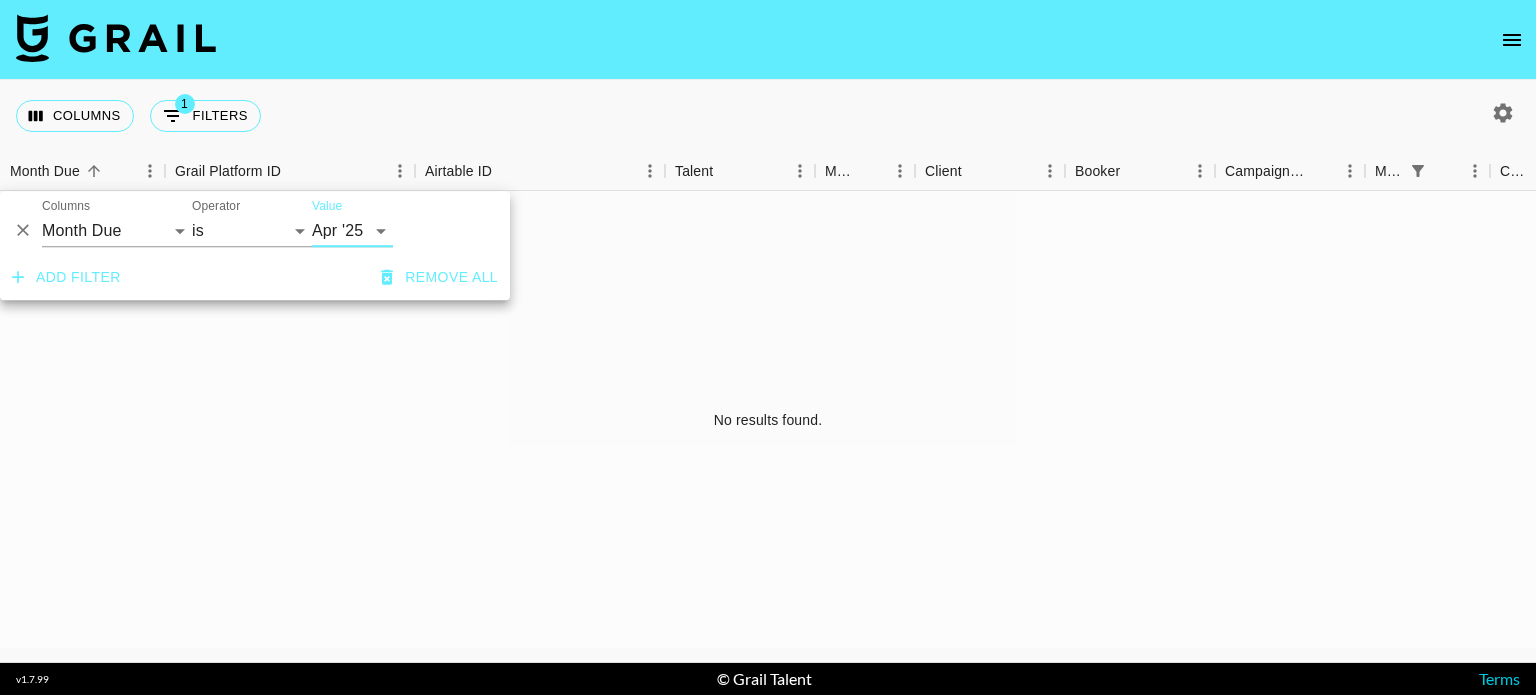 click on "Aug '26 Jul '26 Jun '26 May '26 Apr '26 Mar '26 Feb '26 Jan '26 Dec '25 Nov '25 Oct '25 Sep '25 Aug '25 Jul '25 Jun '25 May '25 Apr '25 Mar '25 Feb '25 Jan '25 Dec '24 Nov '24 Oct '24 Sep '24 Aug '24" at bounding box center [352, 231] 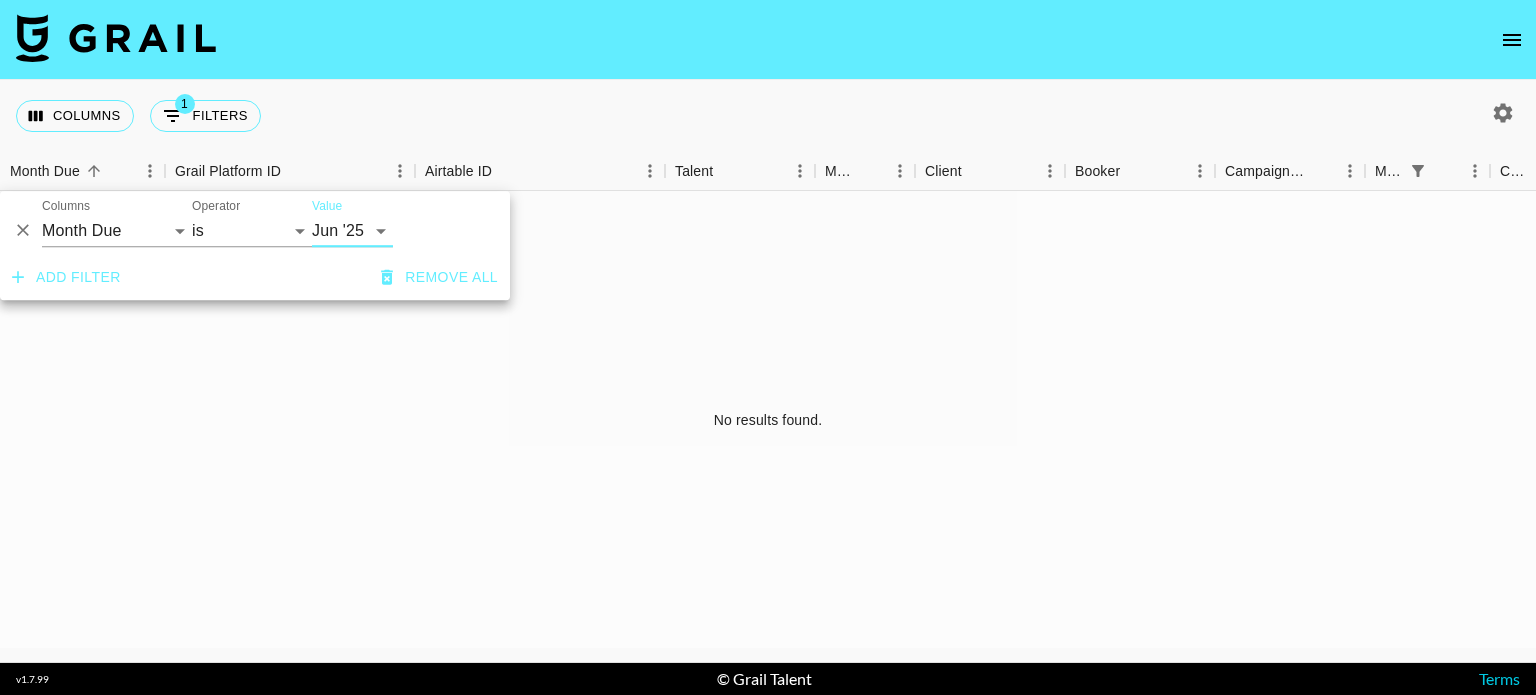 click on "Aug '26 Jul '26 Jun '26 May '26 Apr '26 Mar '26 Feb '26 Jan '26 Dec '25 Nov '25 Oct '25 Sep '25 Aug '25 Jul '25 Jun '25 May '25 Apr '25 Mar '25 Feb '25 Jan '25 Dec '24 Nov '24 Oct '24 Sep '24 Aug '24" at bounding box center (352, 231) 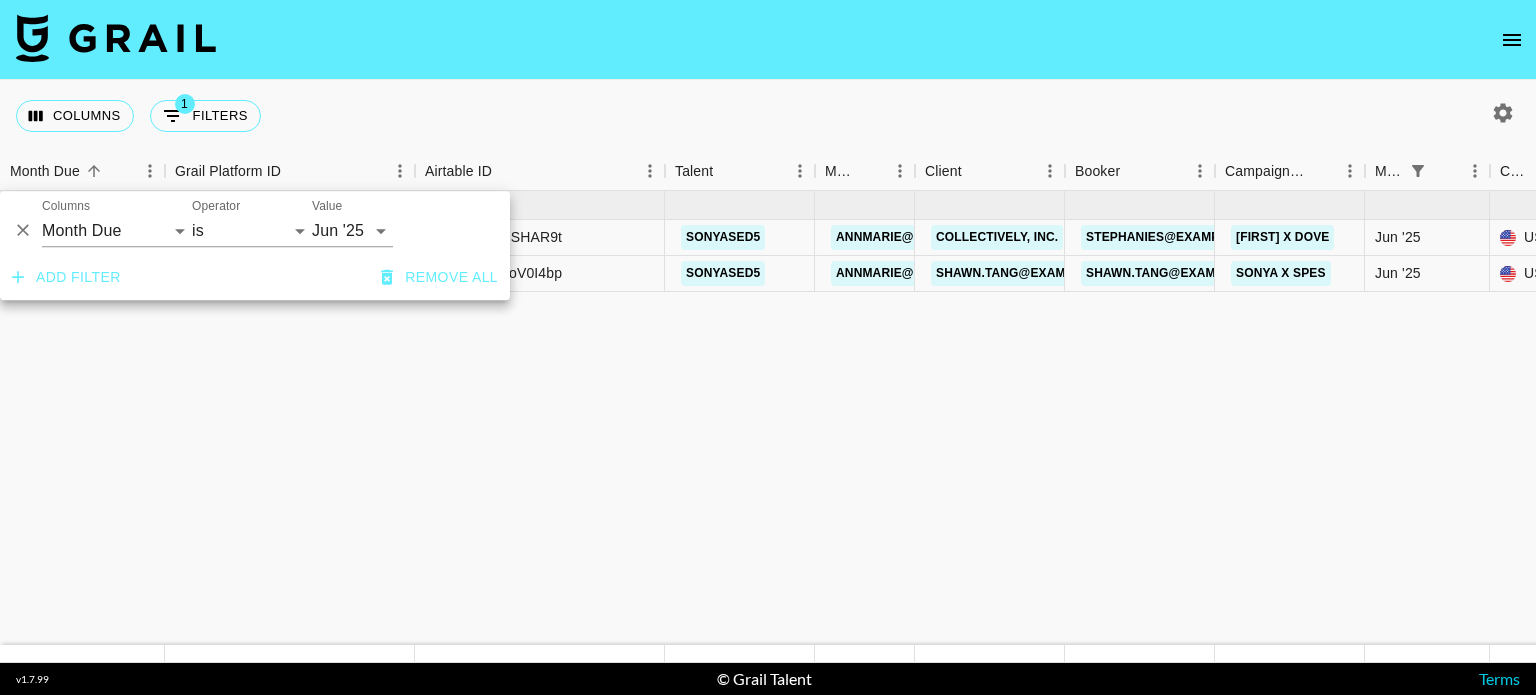 click on "Jun '25  ( 2 ) $ 7,050.00 $ 688.26 DyL9Jg0H4jiCautesk14 rec2KniNdTDSHAR9t [EMAIL] annmarie@[EMAIL] Collectively, Inc. stephanies@[EMAIL] Sonya x Dove Jun '25  USD $2,550.00 no $248.94 approved https://www.tiktok.com/@[EMAIL]/video/7510346831642119470?is_from_webapp=1&sender_device=pc&web_id=7455751110088590879 rDoGEa9CpzXBd4mjNrEppkJXn7331743709051591Influencer Services Agreement - Sonya Sed (Sonya Sed and Collectively) Unilever Dove Hair Always On Campaign '25 - US Mid.pdf no https://in.xero.com/qrV57uMNDiOiOhOz0wdmFVSdDZcI4cS4g09nUMzj ehj9snMEgPznmgTVWz8z recPX9PQvSoV0I4bp [EMAIL] annmarie@[EMAIL] shawn.tang@[EMAIL] shawn.tang@[EMAIL] Sonya x Spes Jun '25  USD $4,500.00 no $439.31 approved https://www.tiktok.com/@[EMAIL]/video/7517325744578596126?is_from_webapp=1&sender_device=pc&web_id=7455751110088590879 Complete_with_Docusign_@[EMAIL]_x_Spes_Cam.pdf yes 7/30/2025 https://in.xero.com/qyKx7tk5EDvbI1glUQs5hm9iwQdL84OptaDHWcy8" at bounding box center [1785, 418] 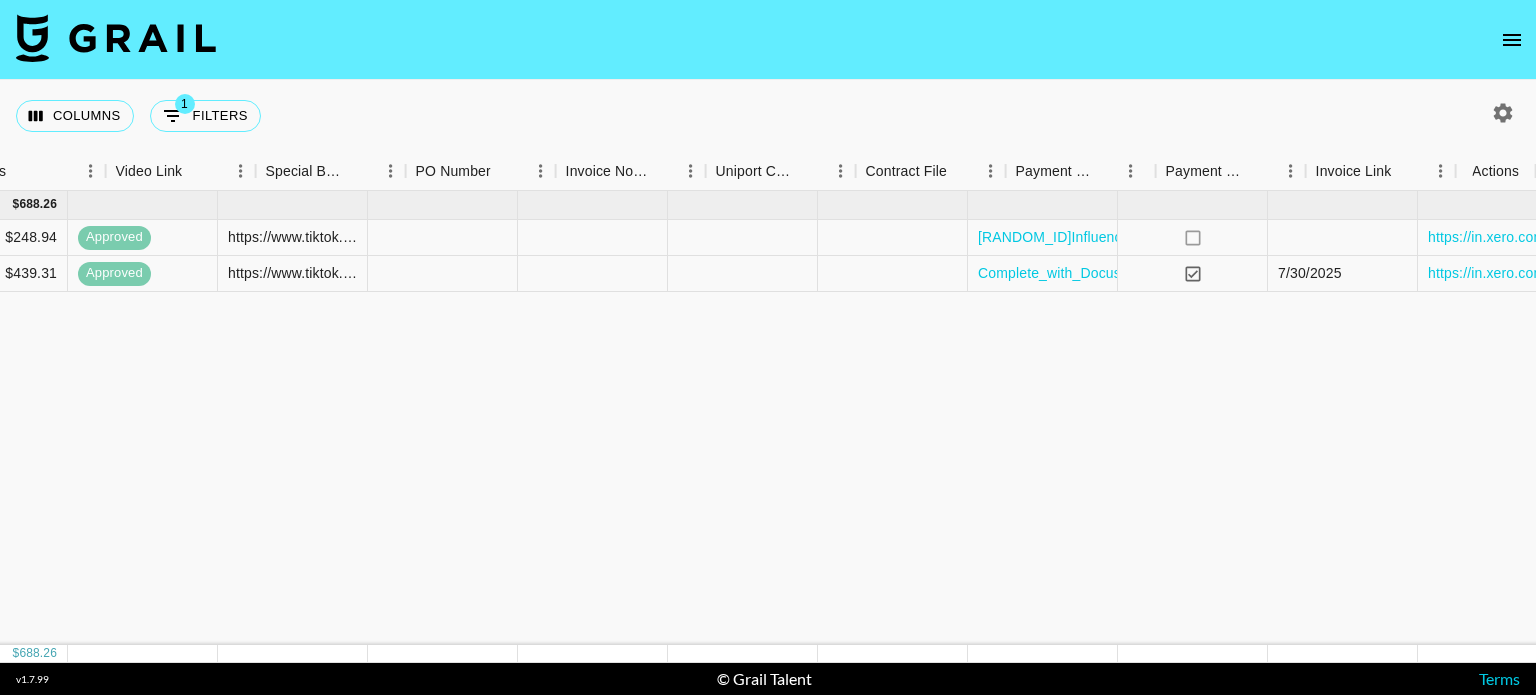 scroll, scrollTop: 0, scrollLeft: 2034, axis: horizontal 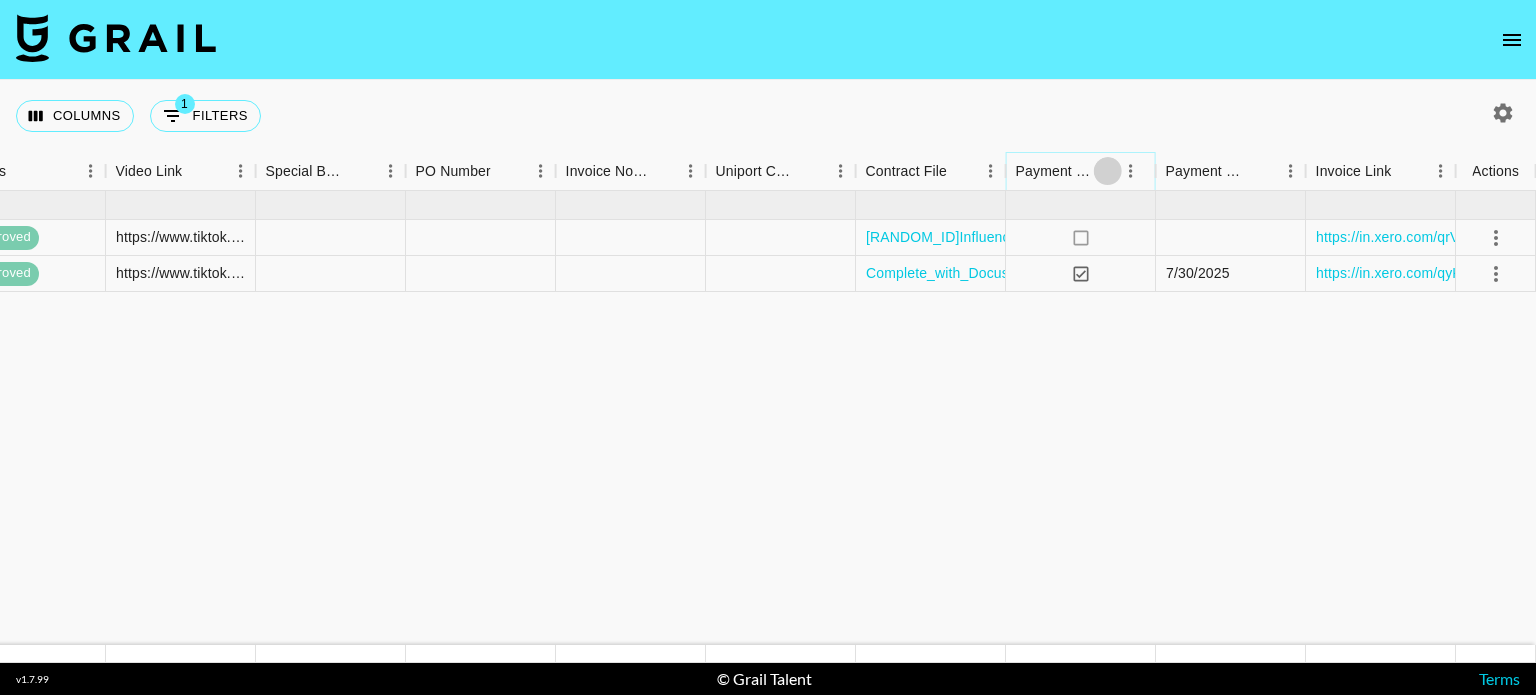 click 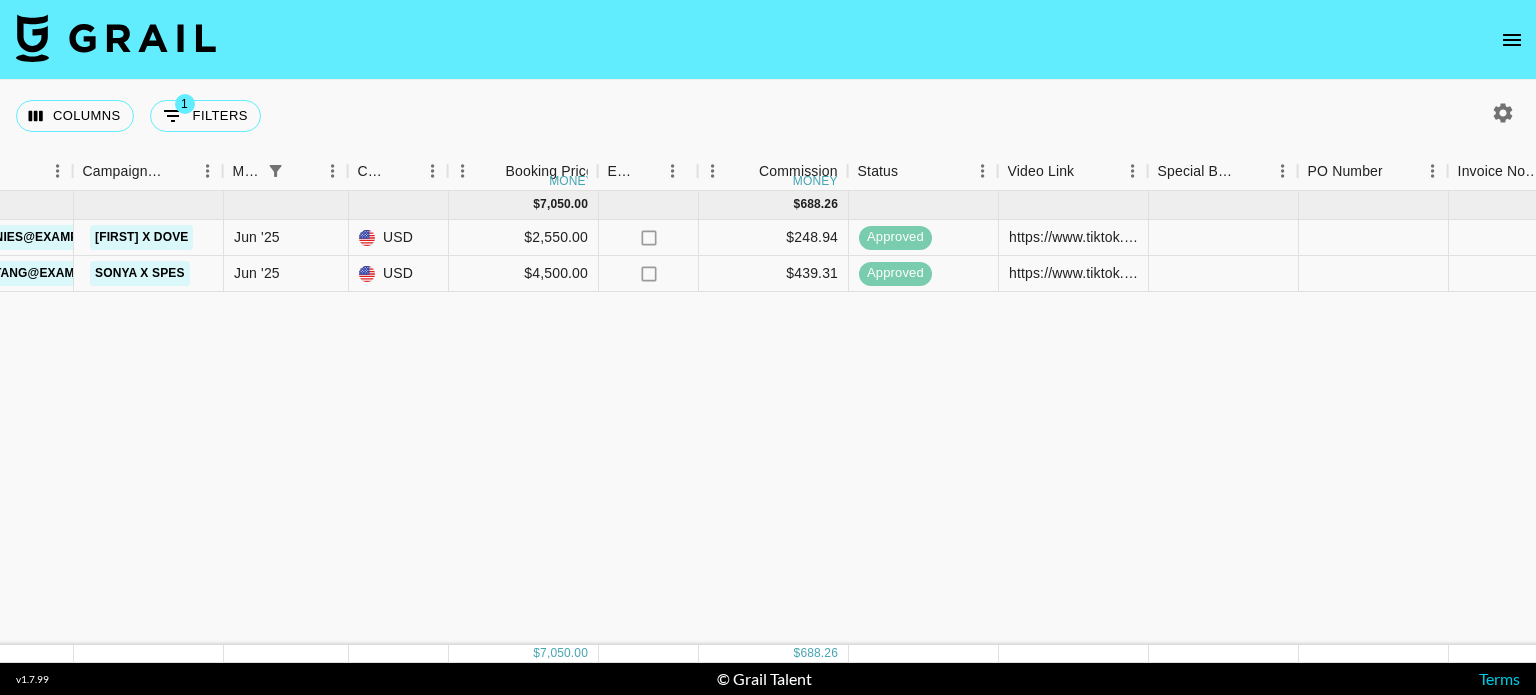 scroll, scrollTop: 0, scrollLeft: 1142, axis: horizontal 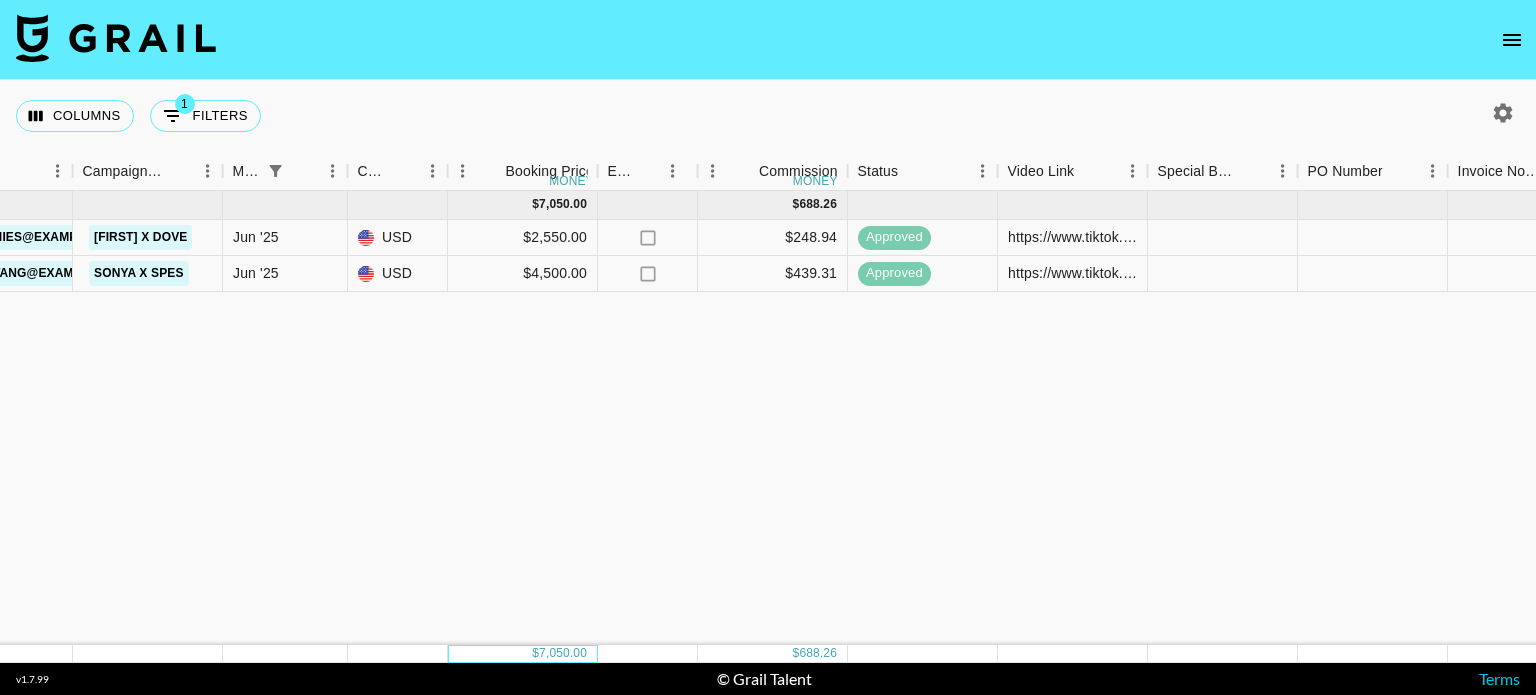 click on "7,050.00" at bounding box center [563, 653] 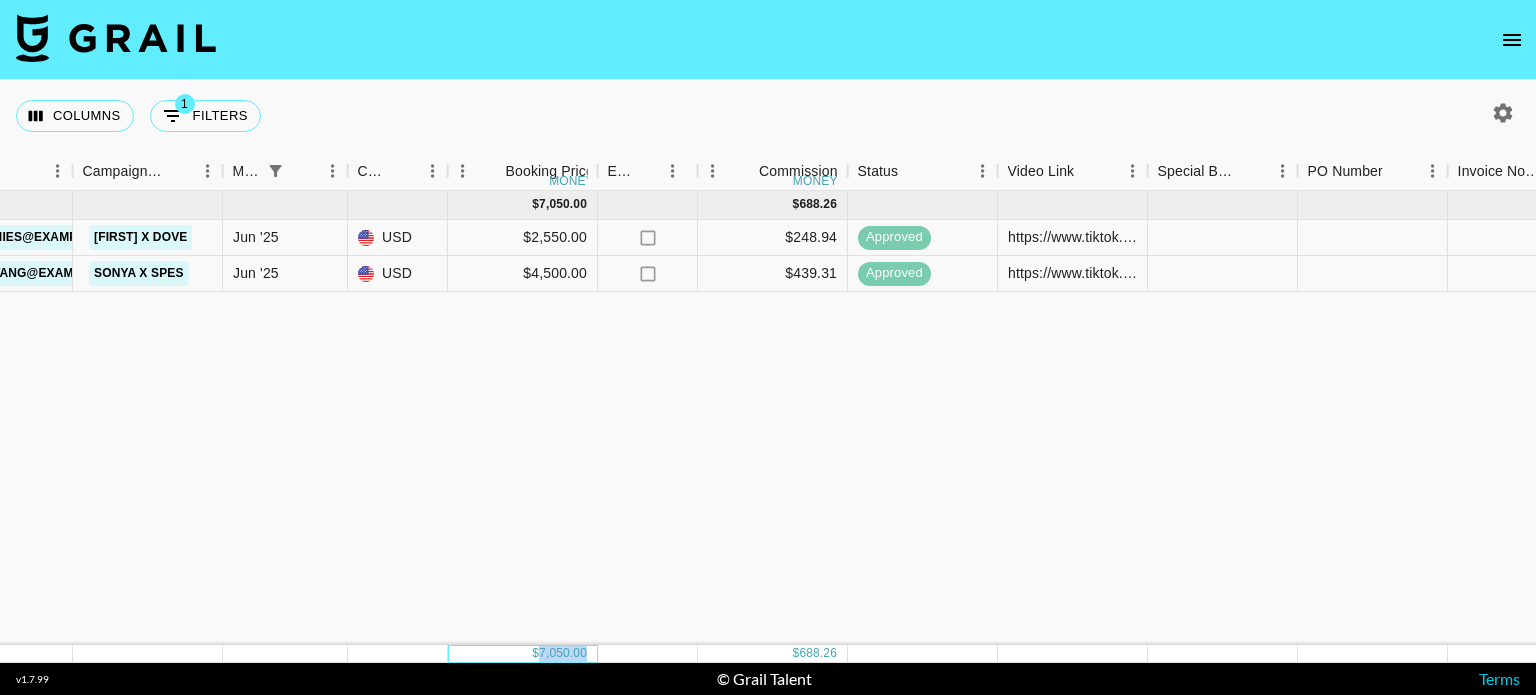 click on "7,050.00" at bounding box center [563, 653] 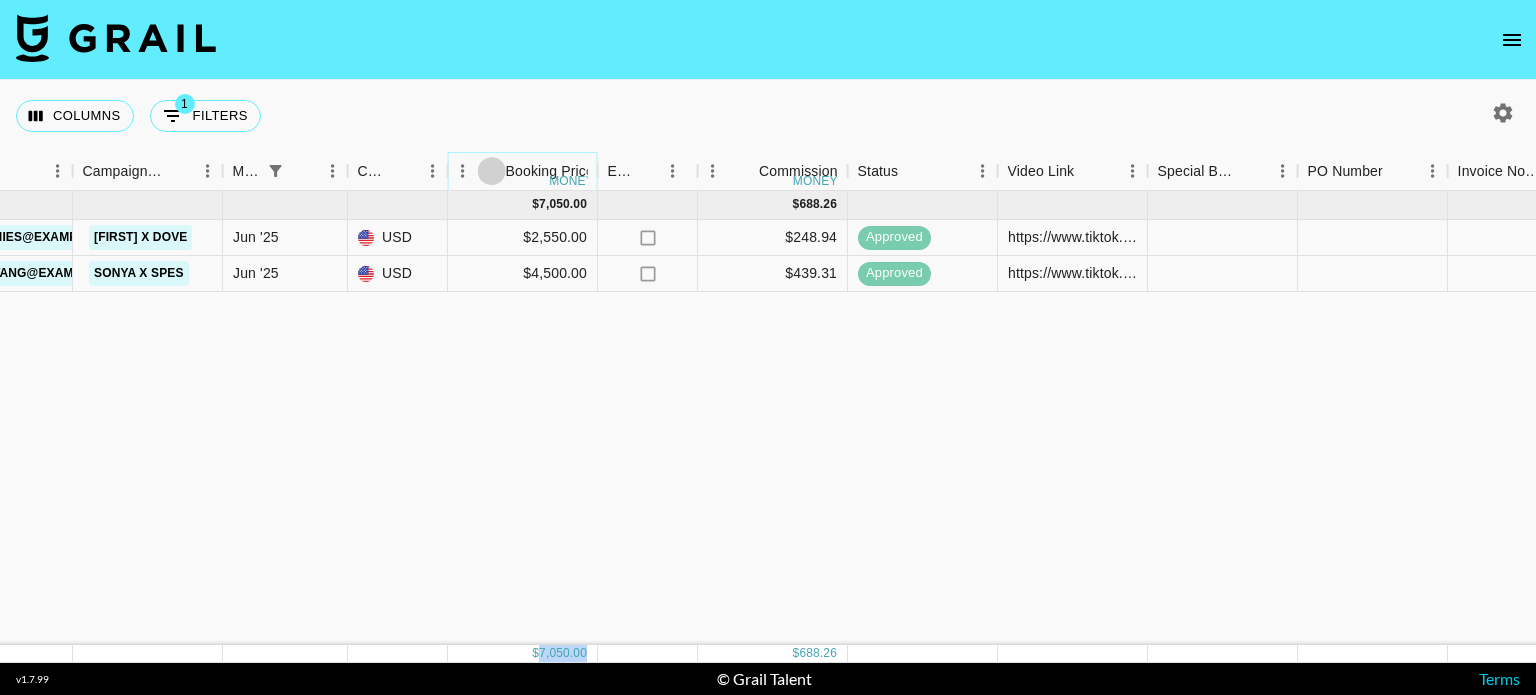 click 